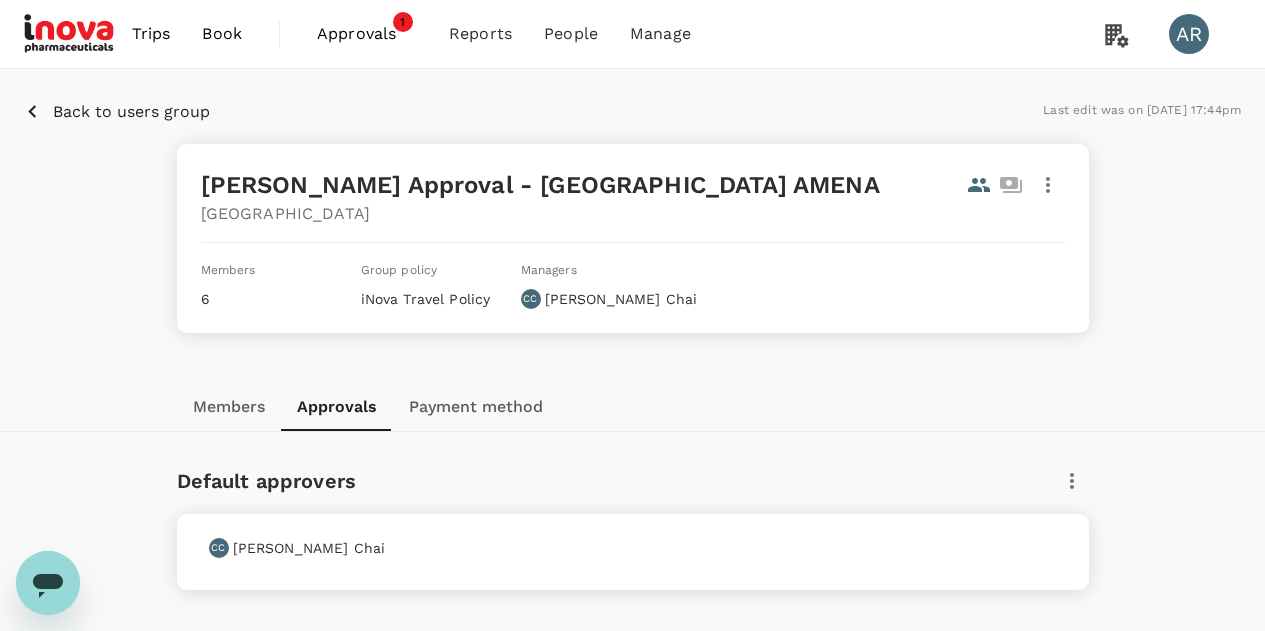 scroll, scrollTop: 722, scrollLeft: 0, axis: vertical 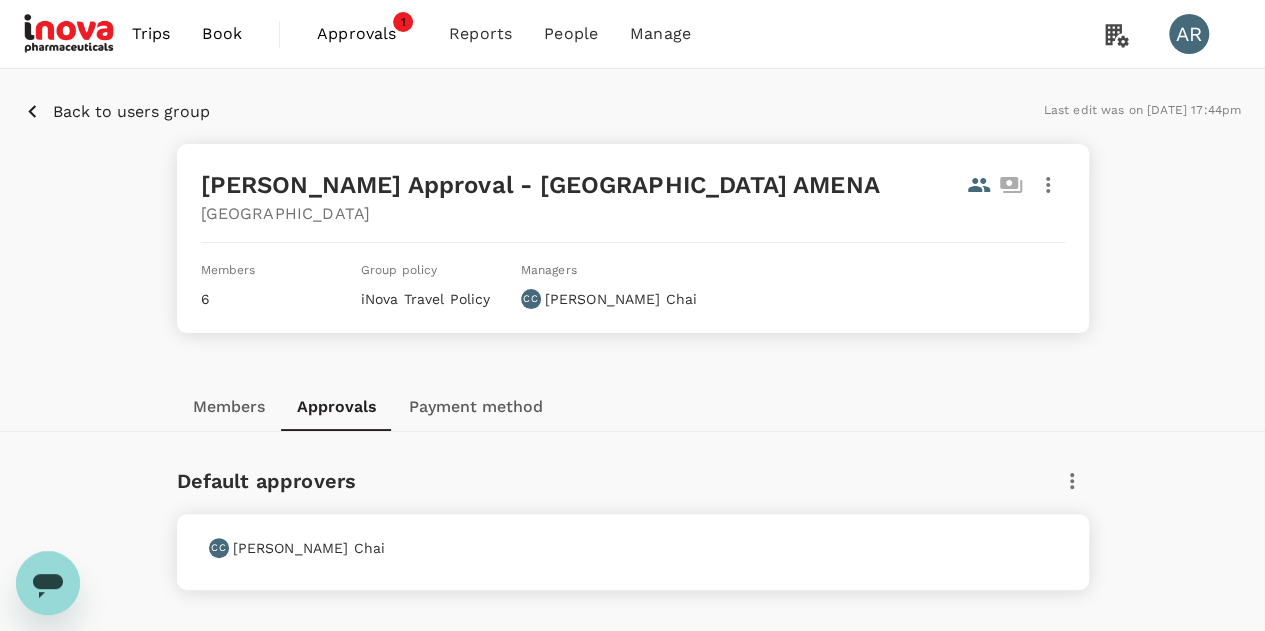click on "Book" at bounding box center (222, 34) 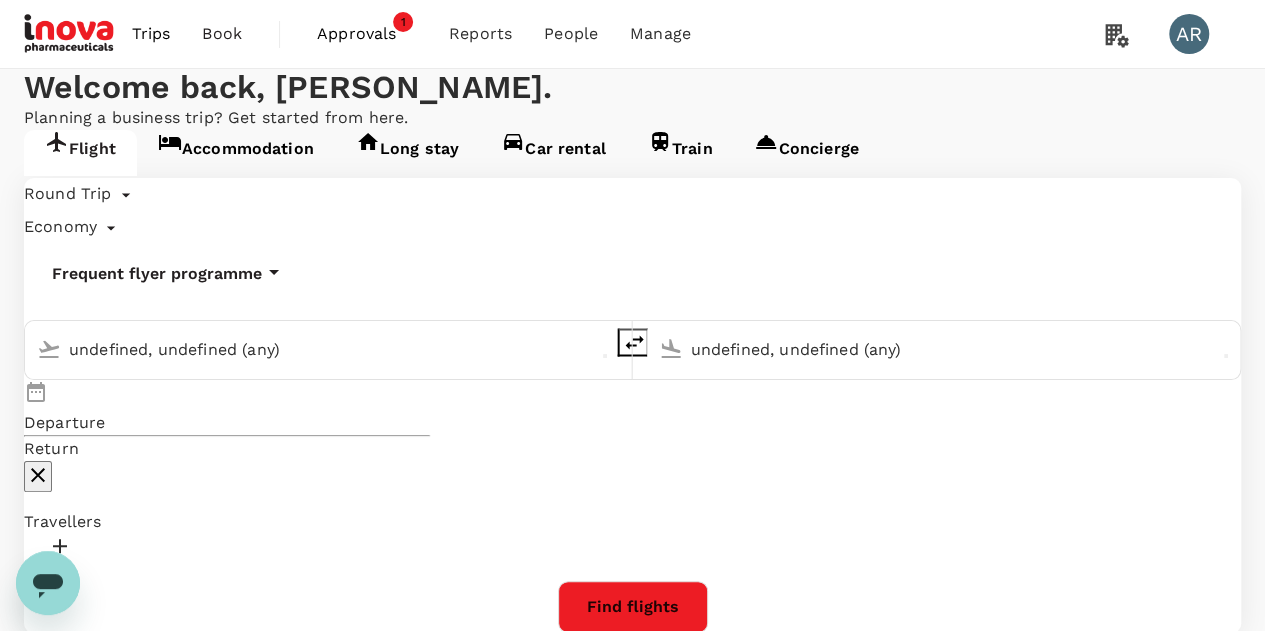 type 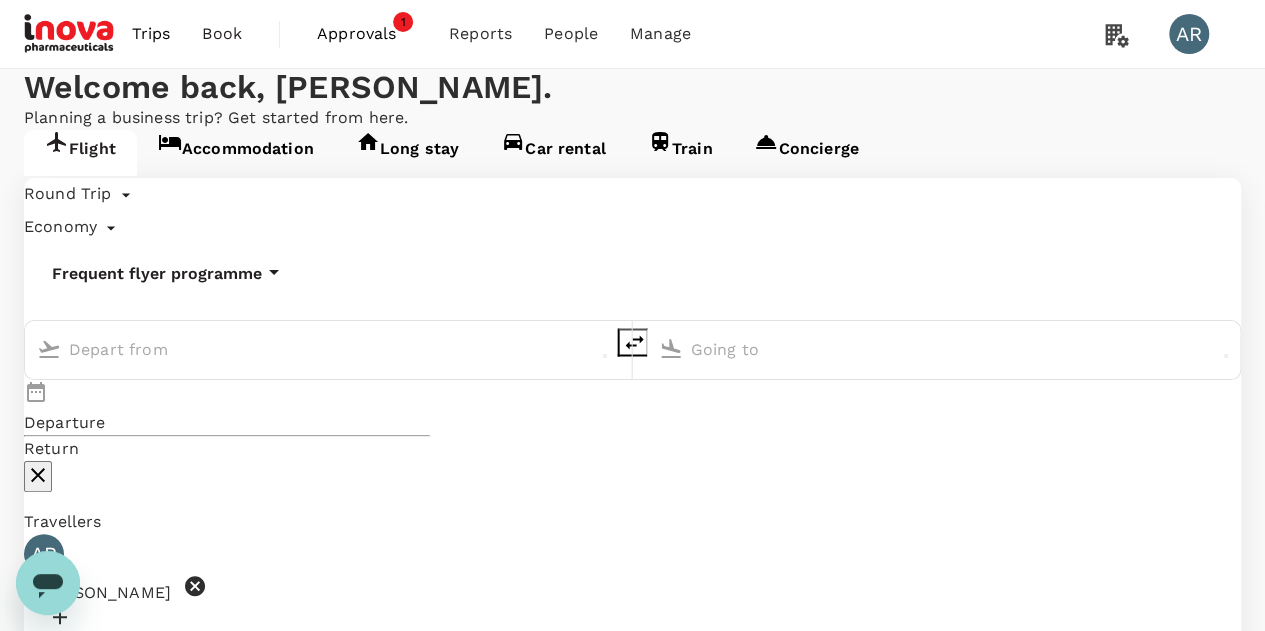 type on "[GEOGRAPHIC_DATA], [GEOGRAPHIC_DATA] (any)" 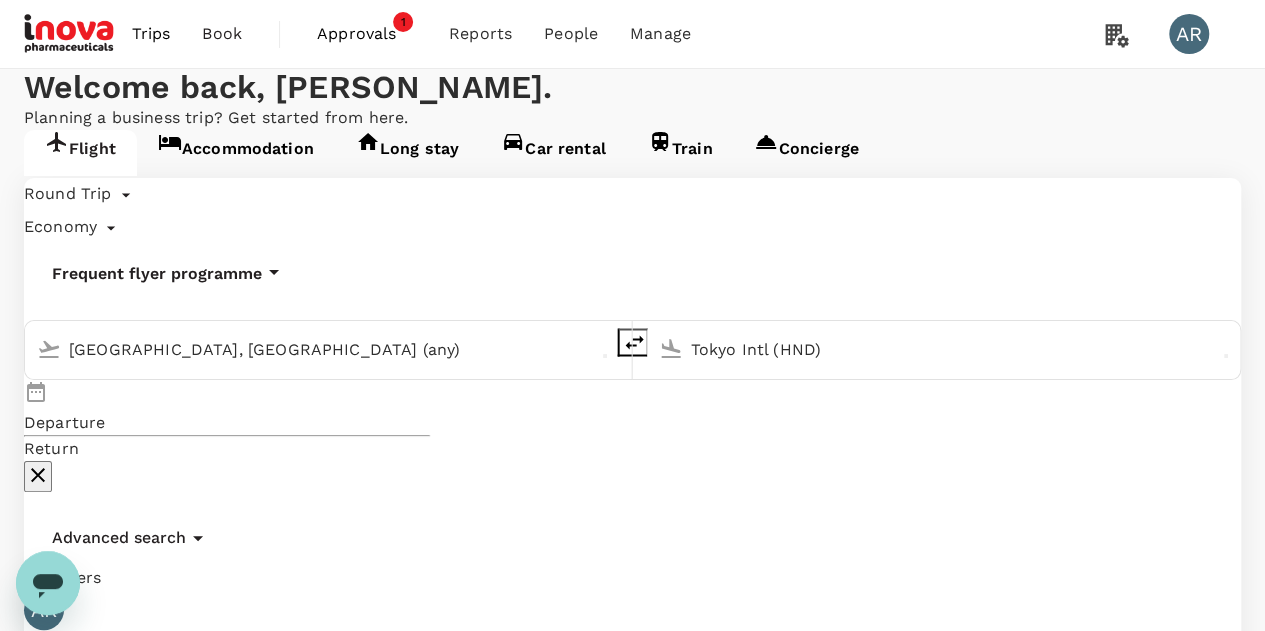 type 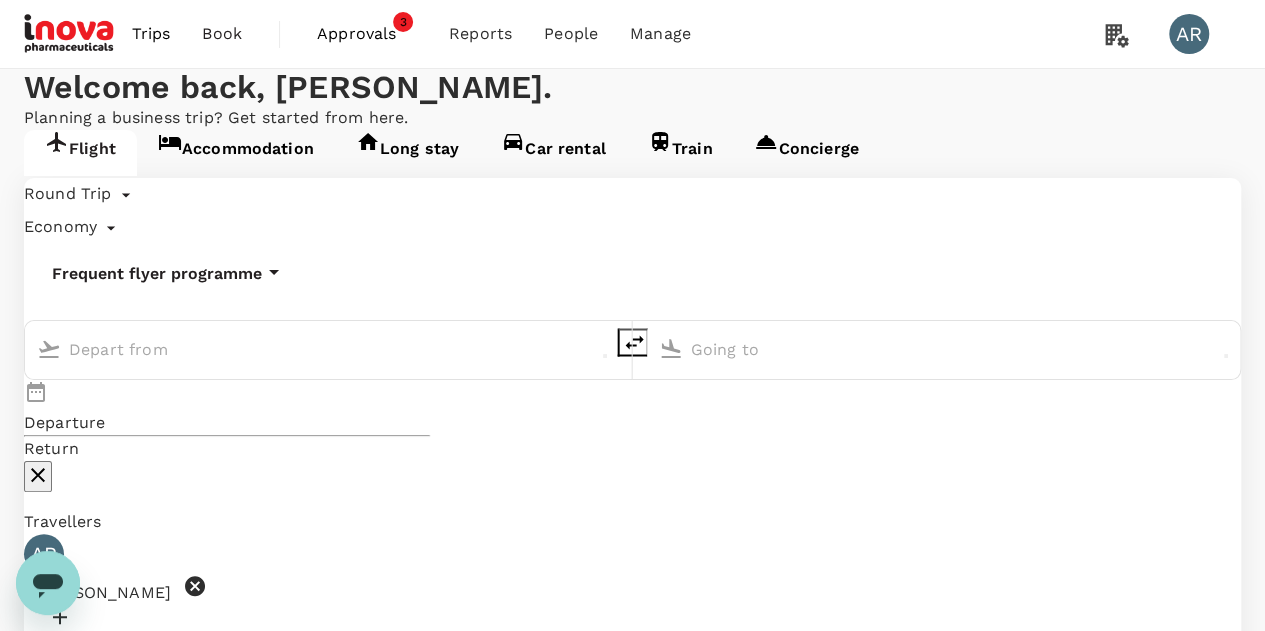 type on "[GEOGRAPHIC_DATA], [GEOGRAPHIC_DATA] (any)" 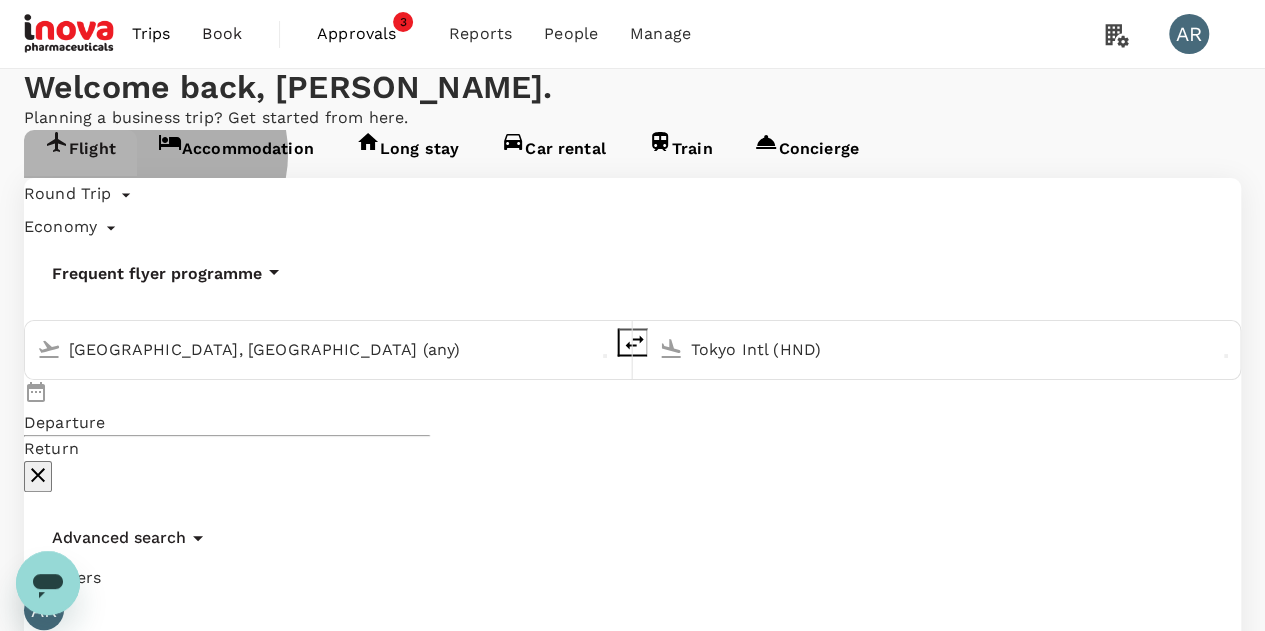 click on "Accommodation" at bounding box center (236, 153) 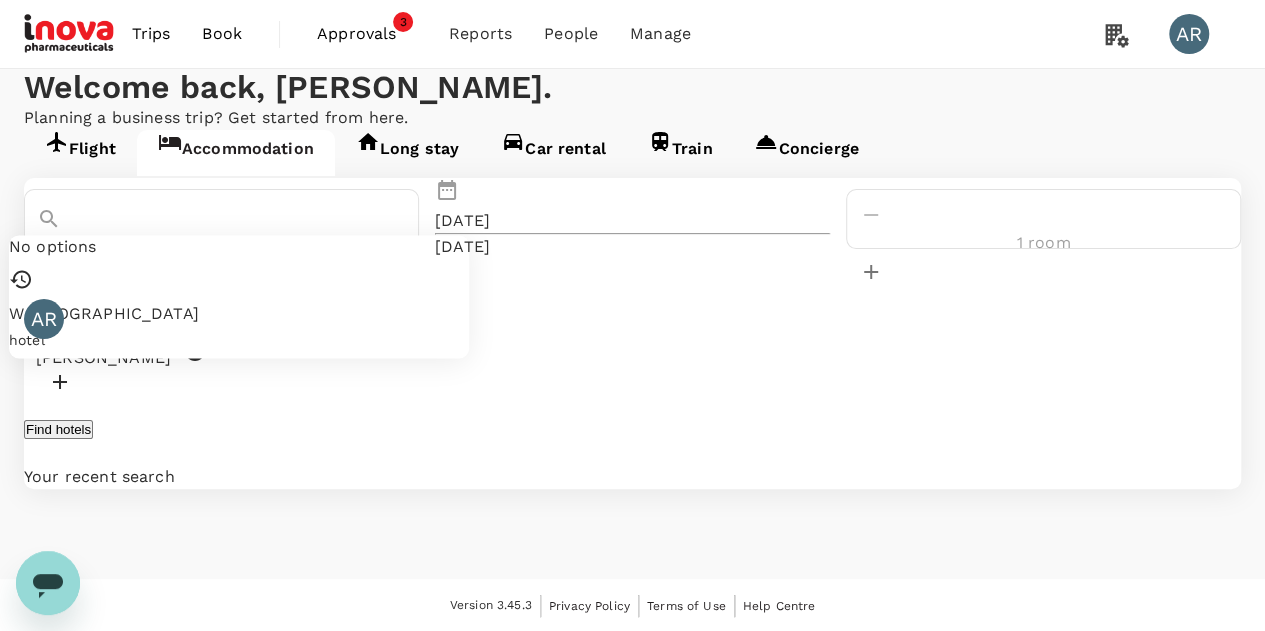 drag, startPoint x: 309, startPoint y: 313, endPoint x: 244, endPoint y: 334, distance: 68.30813 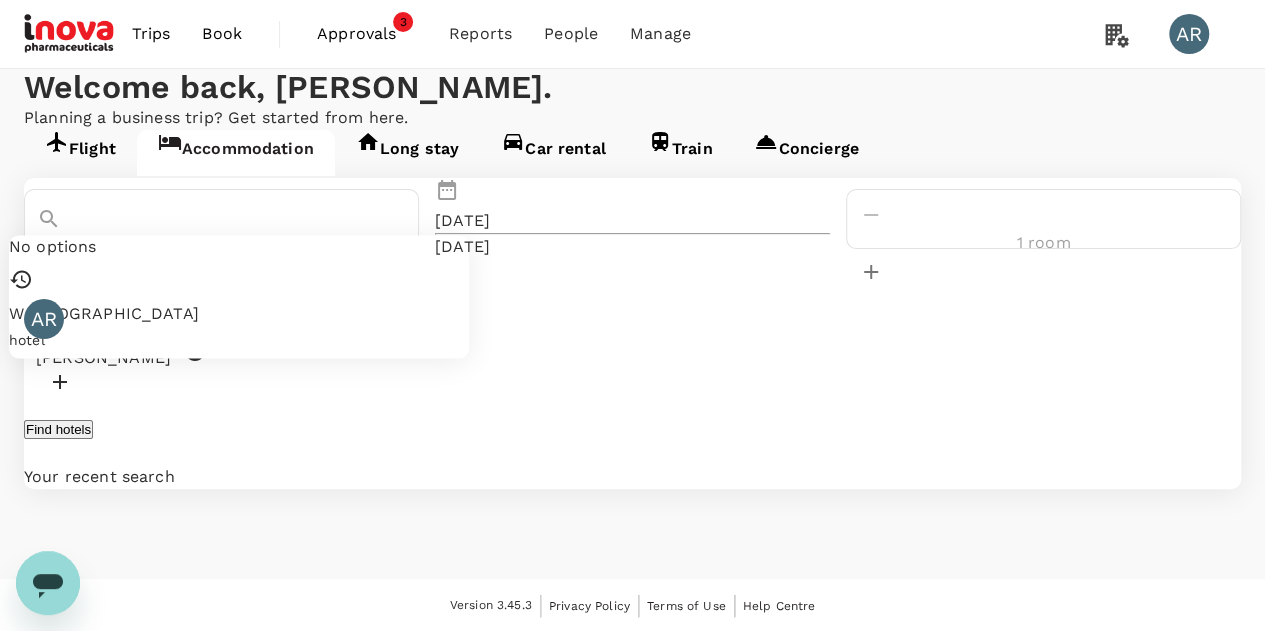 drag, startPoint x: 266, startPoint y: 324, endPoint x: 164, endPoint y: 313, distance: 102.59142 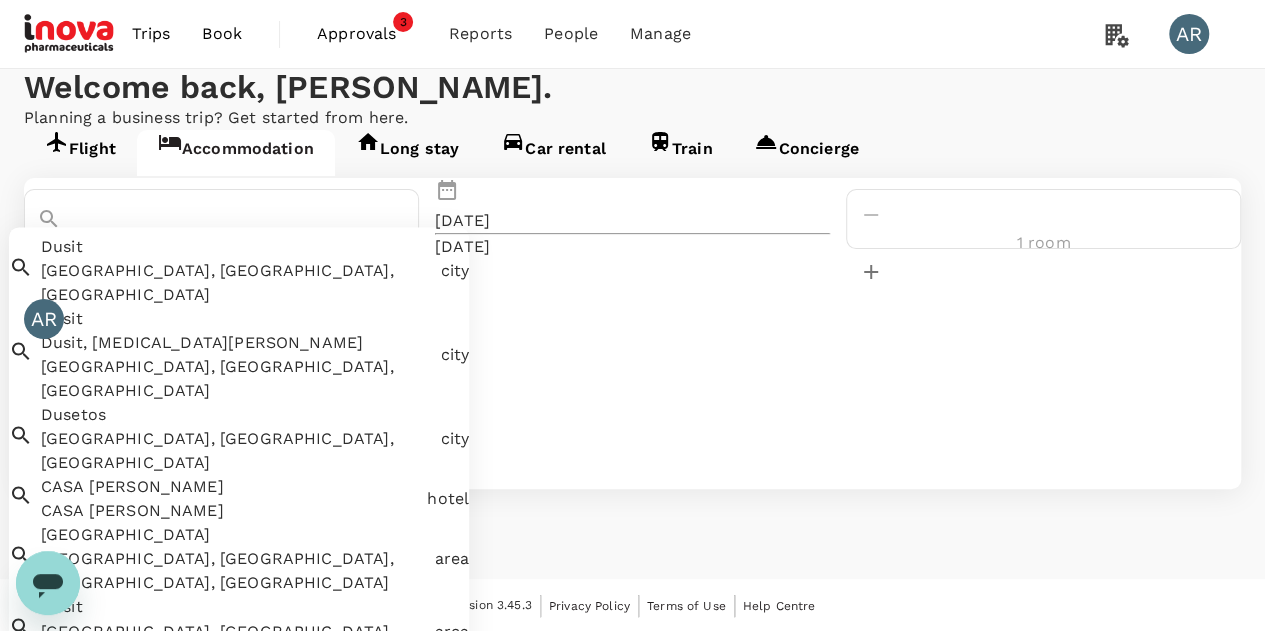 drag, startPoint x: 318, startPoint y: 306, endPoint x: 156, endPoint y: 319, distance: 162.52077 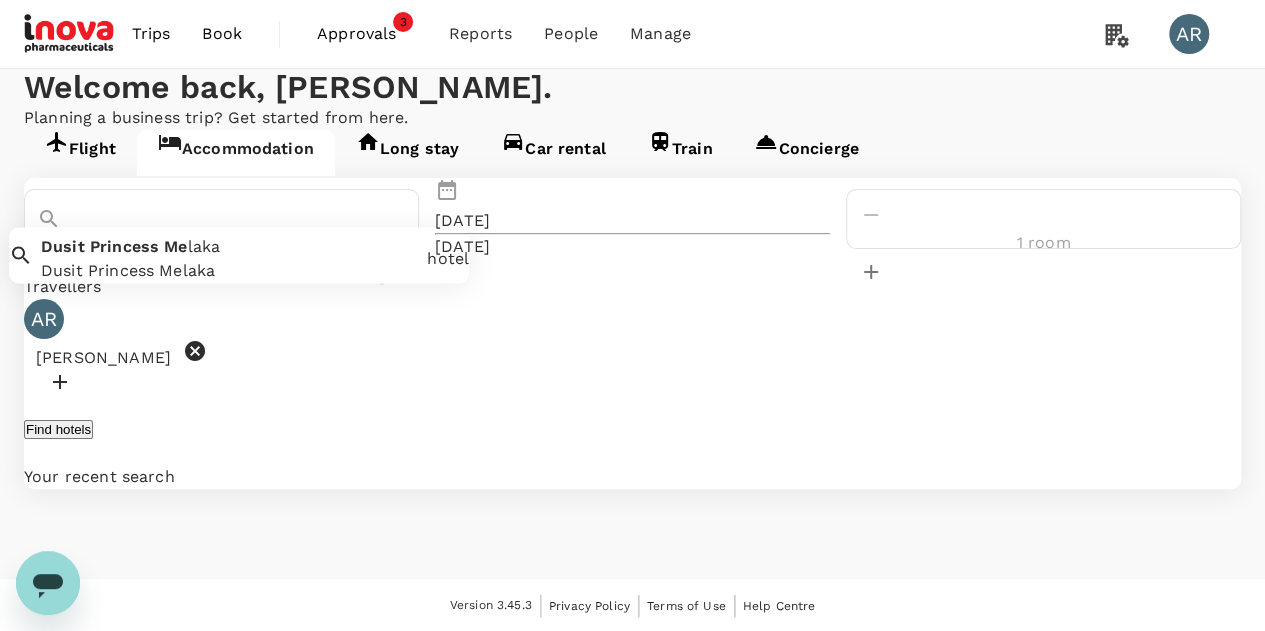 click on "Dusit Princess Melaka" at bounding box center (230, 271) 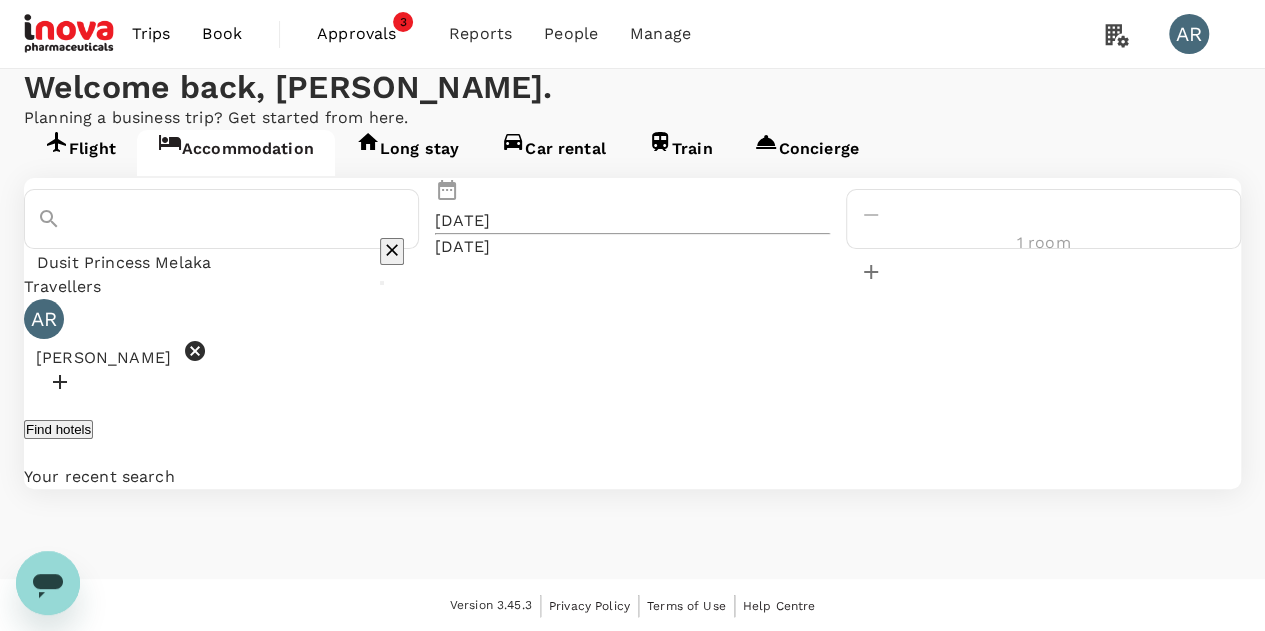 type on "Dusit Princess Melaka" 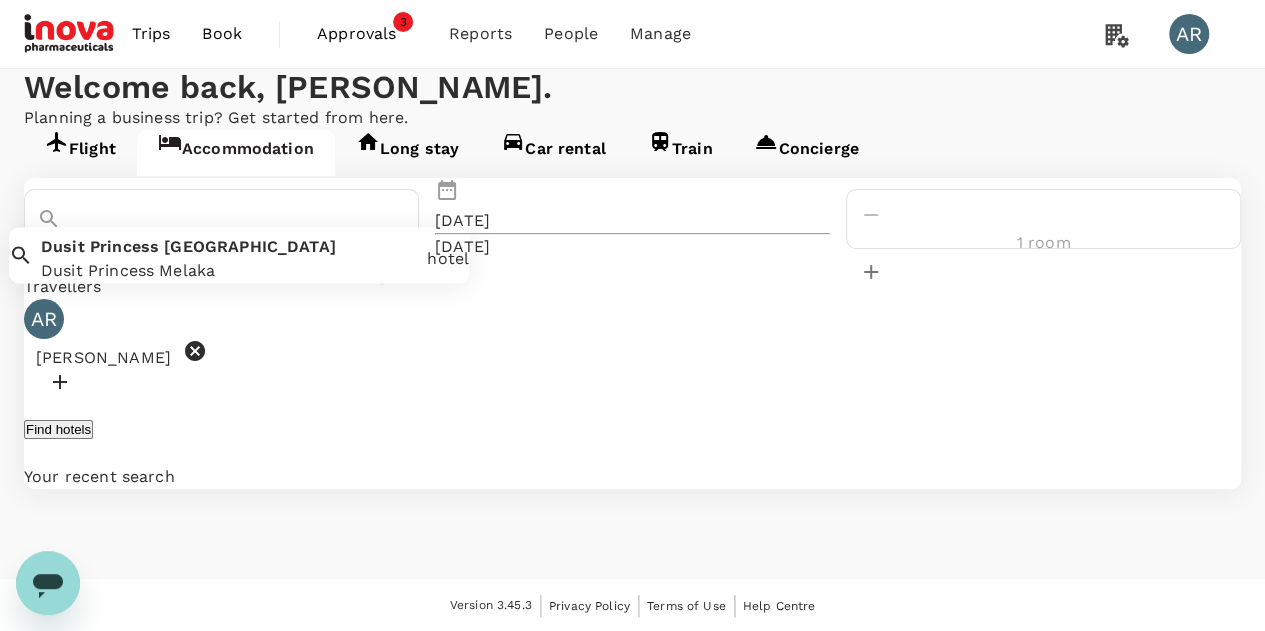 drag, startPoint x: 352, startPoint y: 317, endPoint x: 226, endPoint y: 317, distance: 126 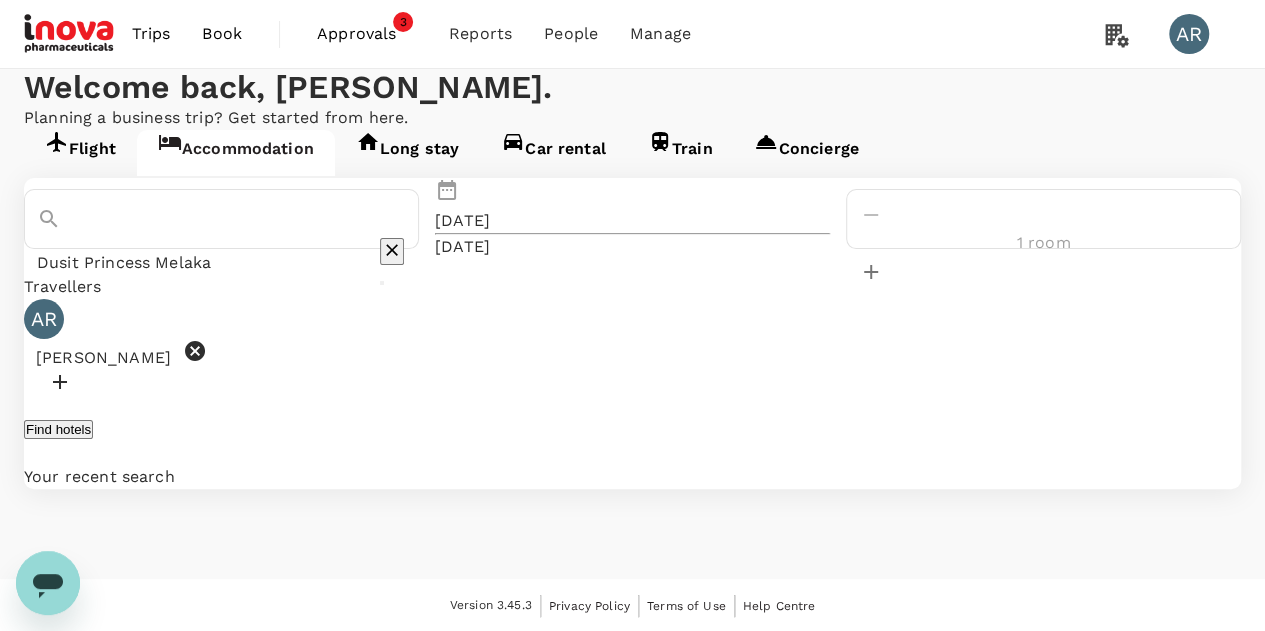 click on "Dusit Princess Melaka" at bounding box center [208, 263] 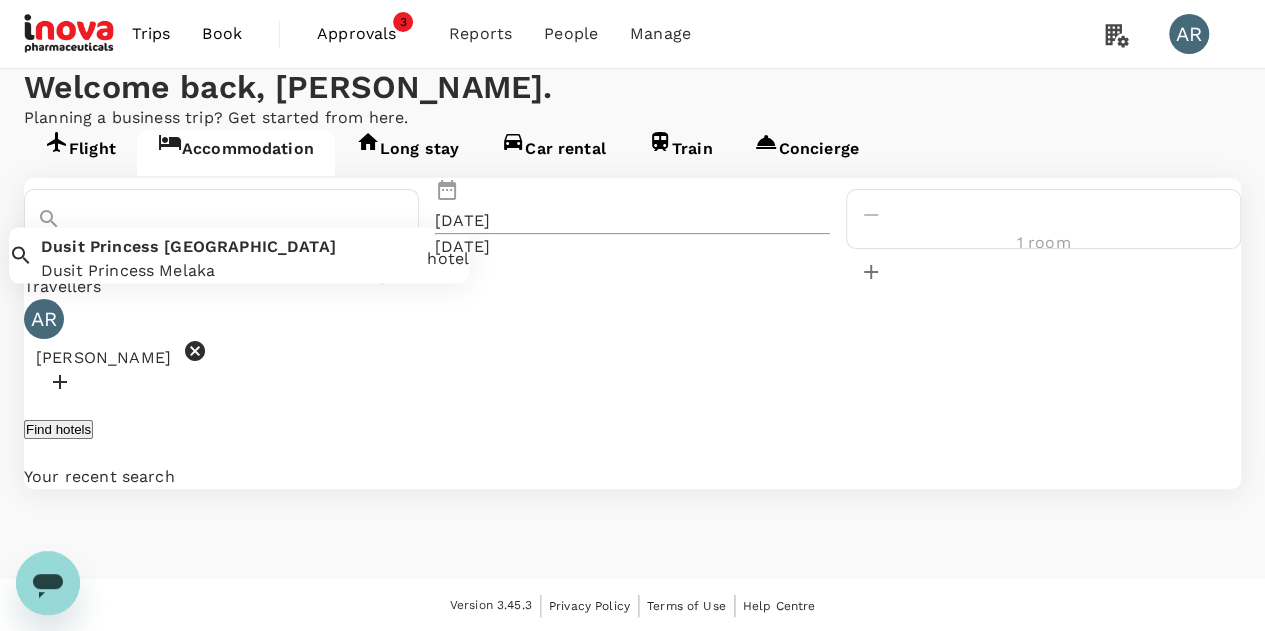 drag, startPoint x: 344, startPoint y: 323, endPoint x: 150, endPoint y: 319, distance: 194.04123 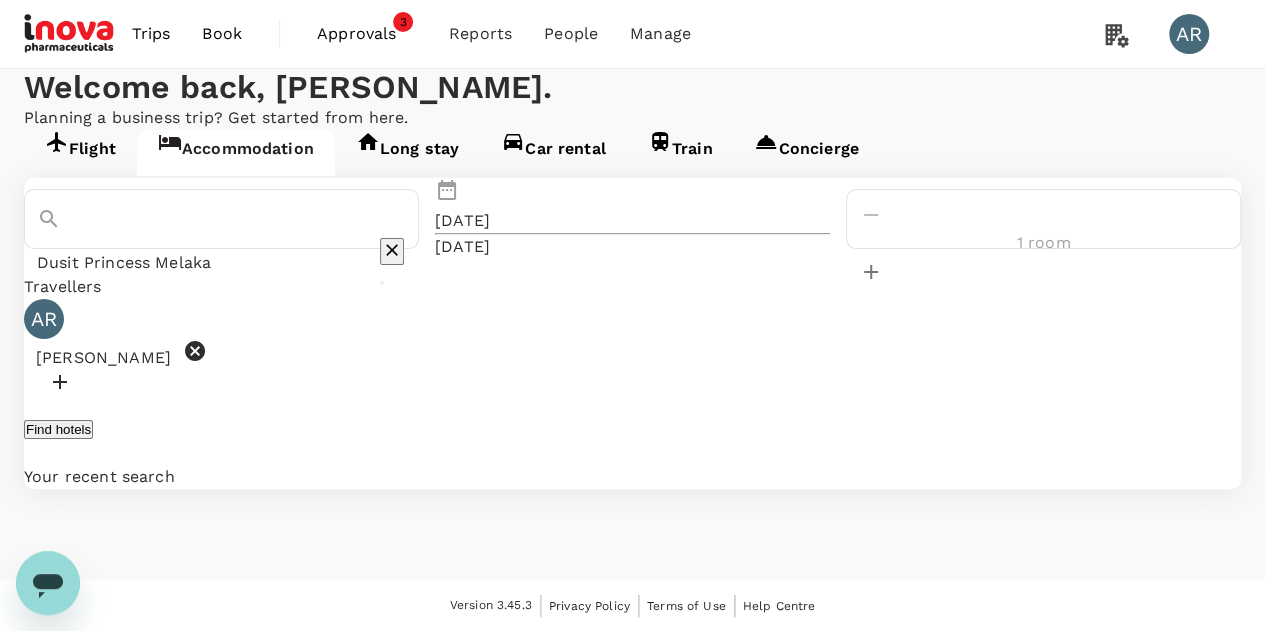 drag, startPoint x: 558, startPoint y: 313, endPoint x: 560, endPoint y: 323, distance: 10.198039 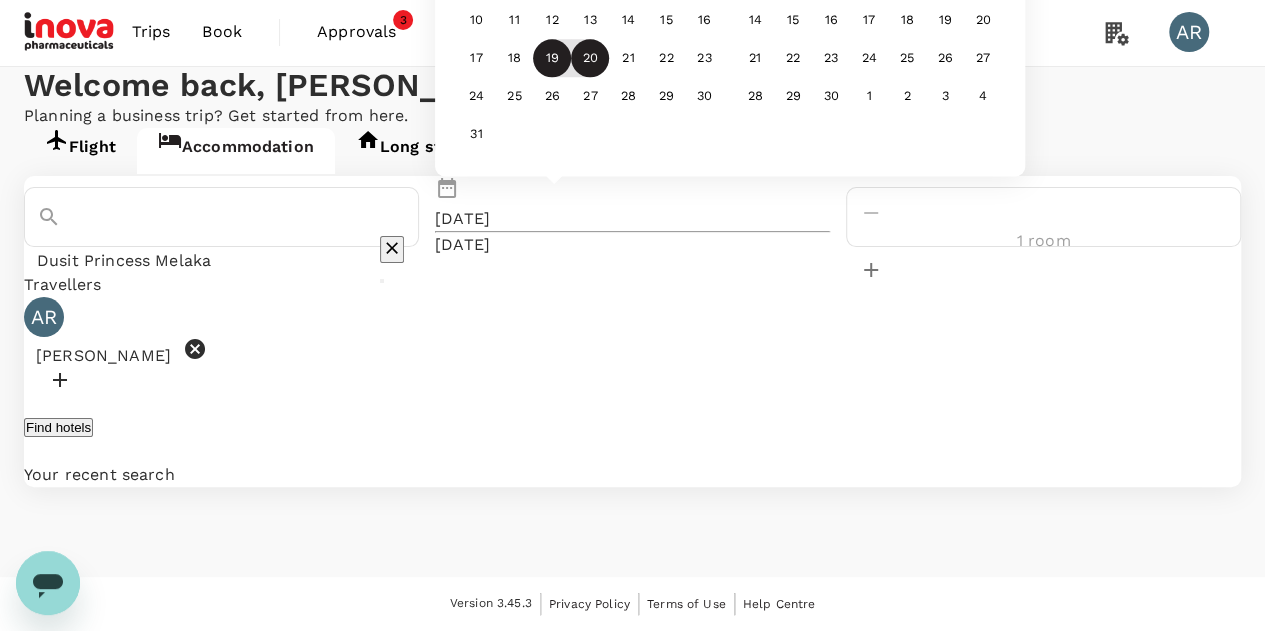 scroll, scrollTop: 0, scrollLeft: 0, axis: both 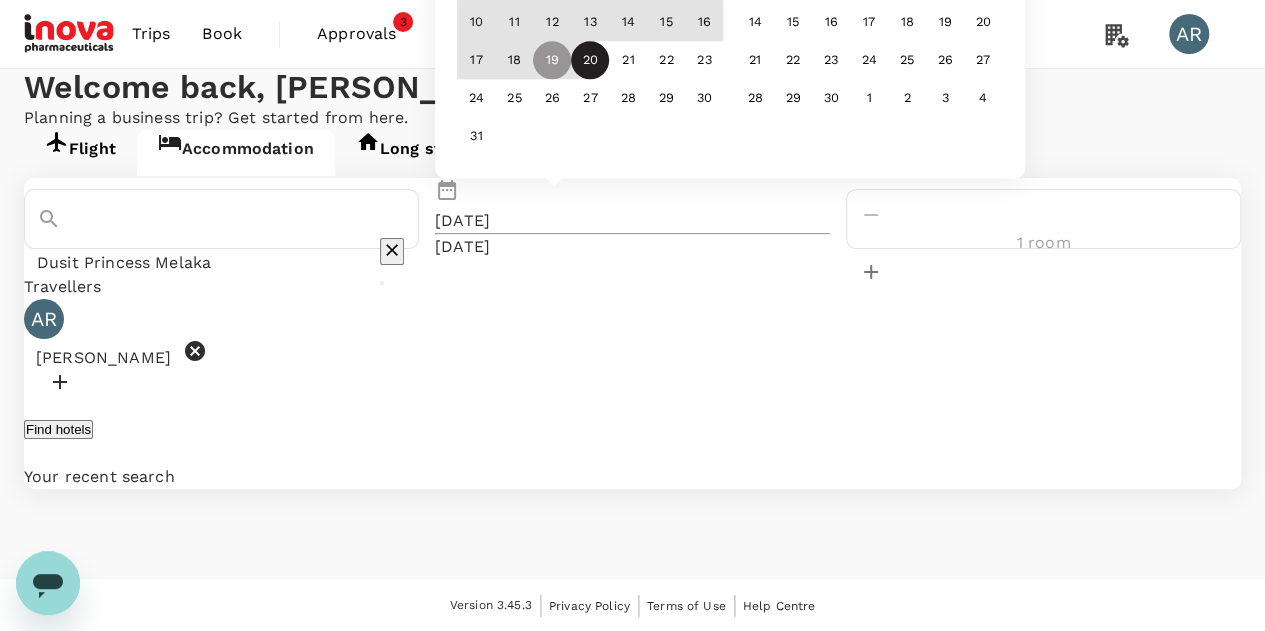 click on "1" at bounding box center [666, -53] 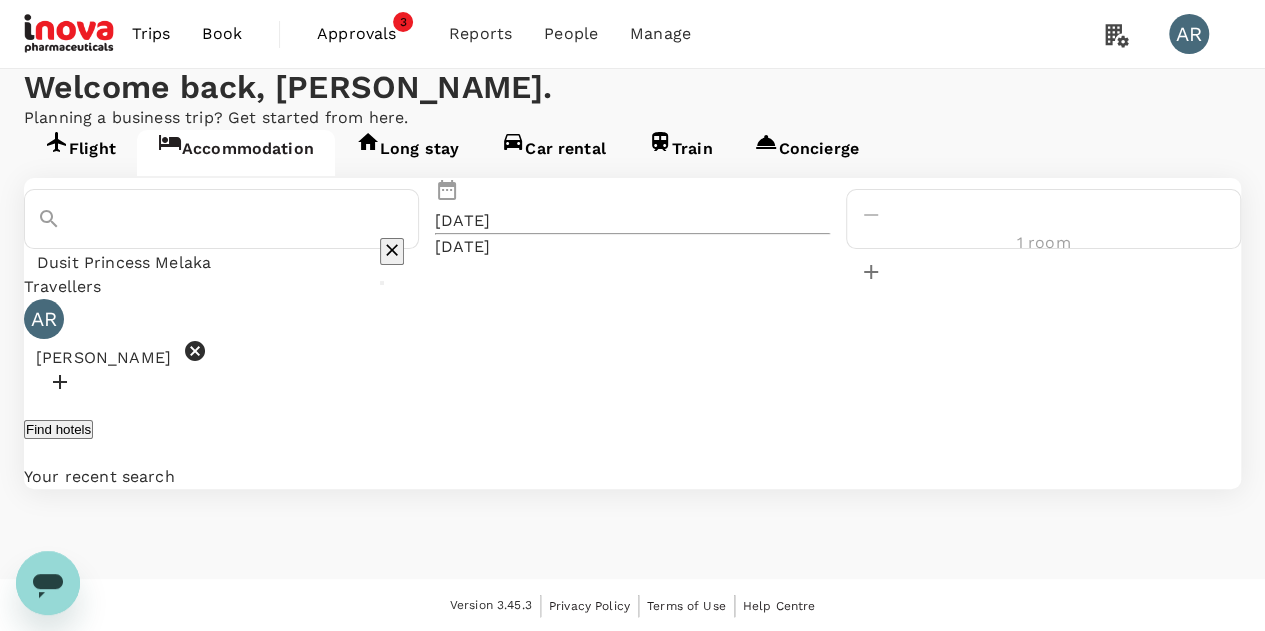 click on "01 Aug" at bounding box center (462, 221) 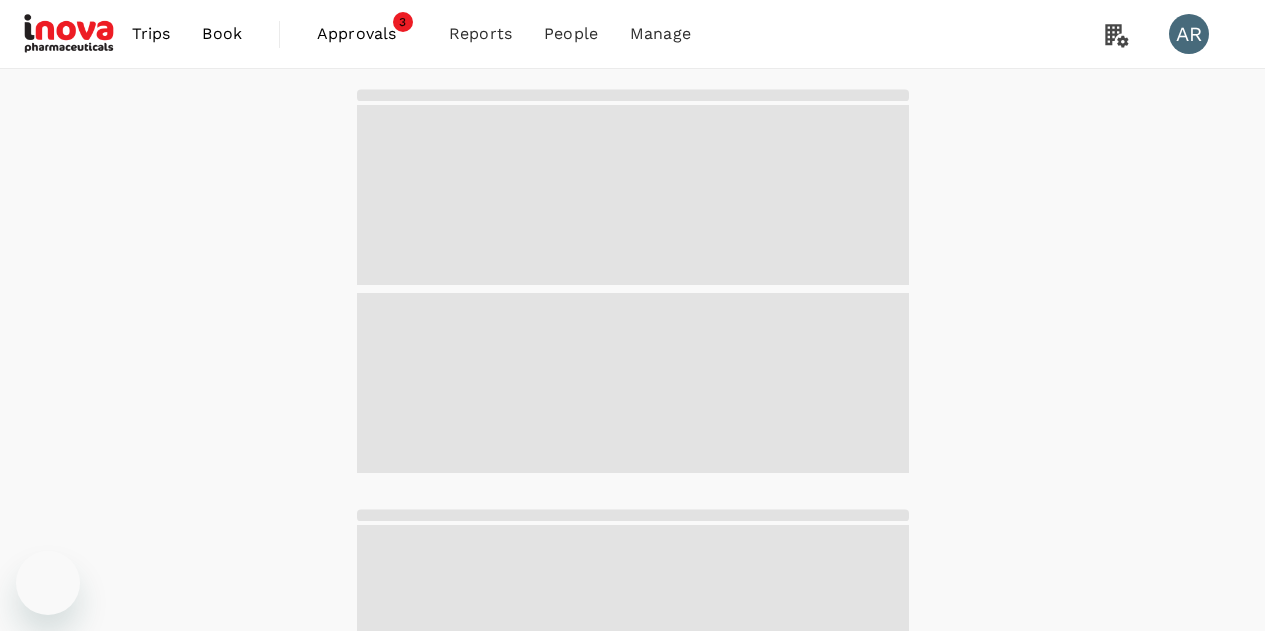 scroll, scrollTop: 0, scrollLeft: 0, axis: both 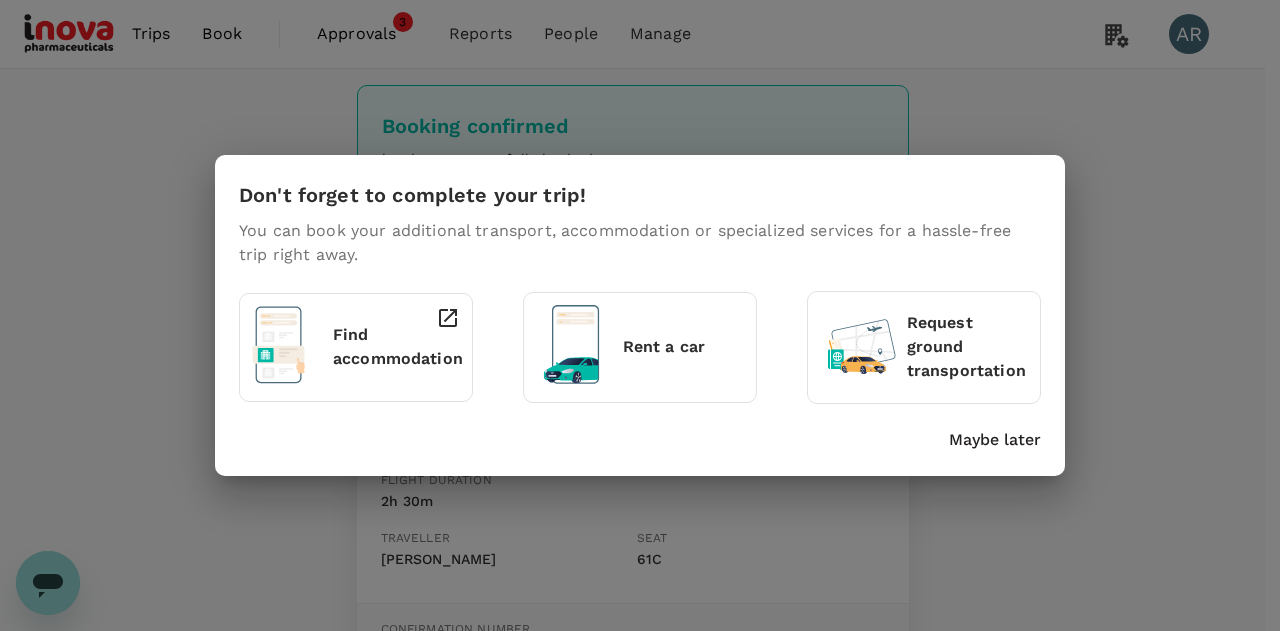 click on "Don't forget to complete your trip! You can book your additional transport, accommodation or specialized services for a hassle-free trip right away. Find accommodation Rent a car Request ground transportation Maybe later" at bounding box center [640, 315] 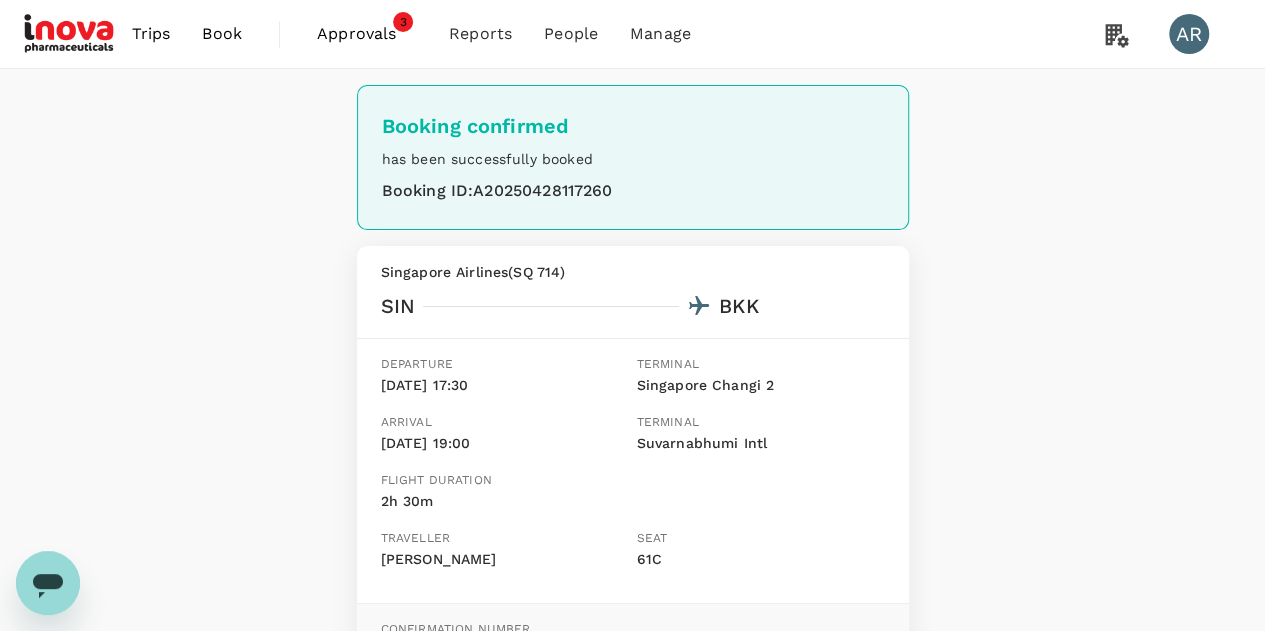 click on "Book" at bounding box center (222, 34) 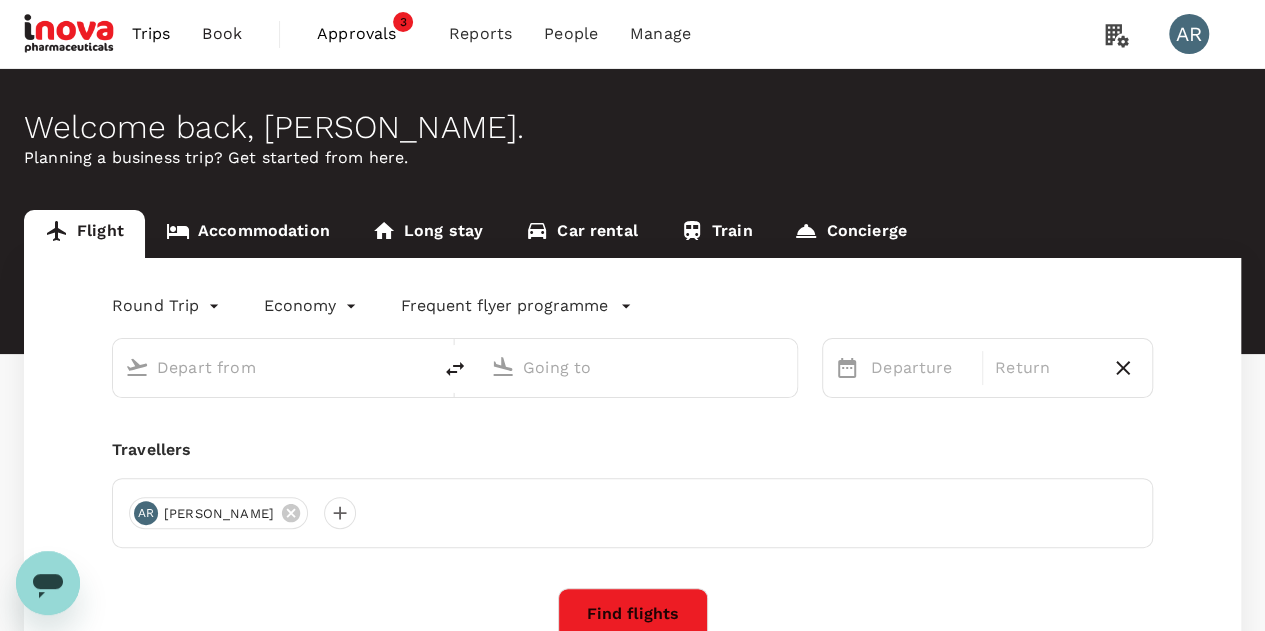 type on "Singapore, Singapore (any)" 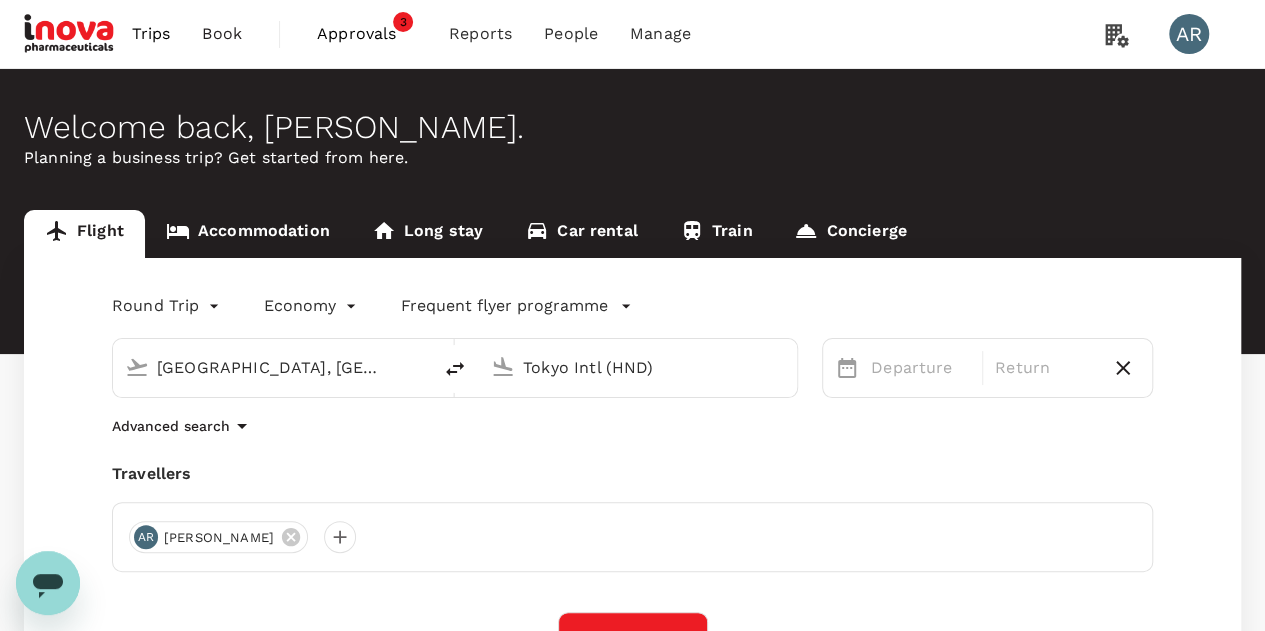 type 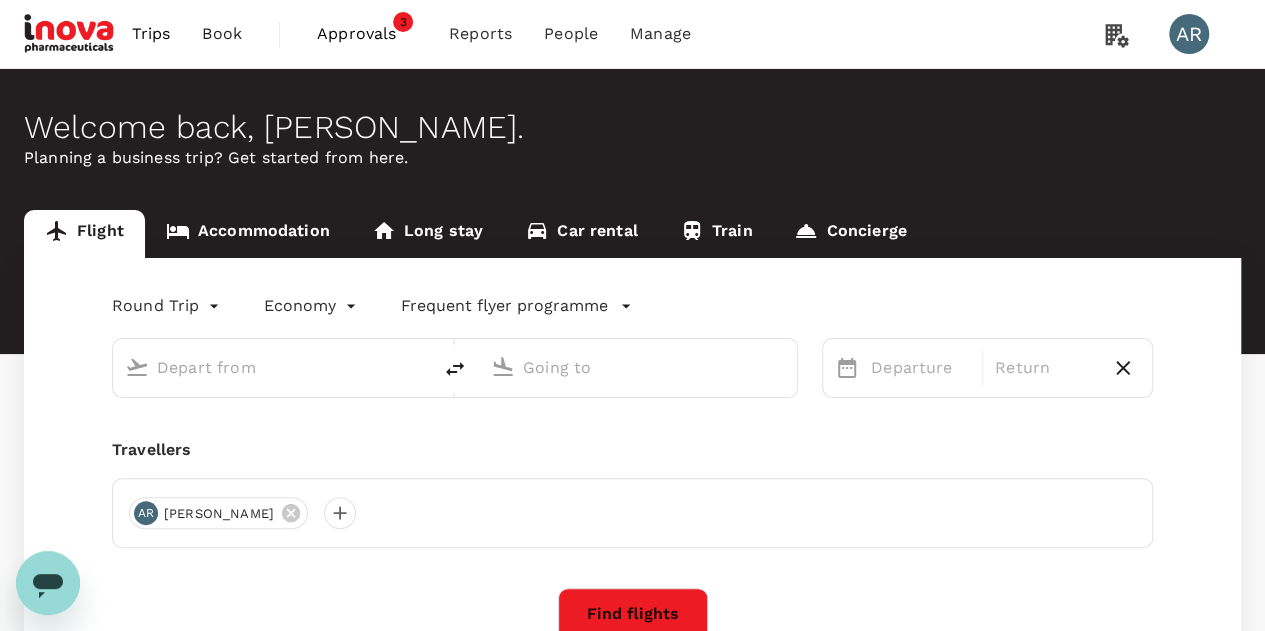 type on "Singapore, Singapore (any)" 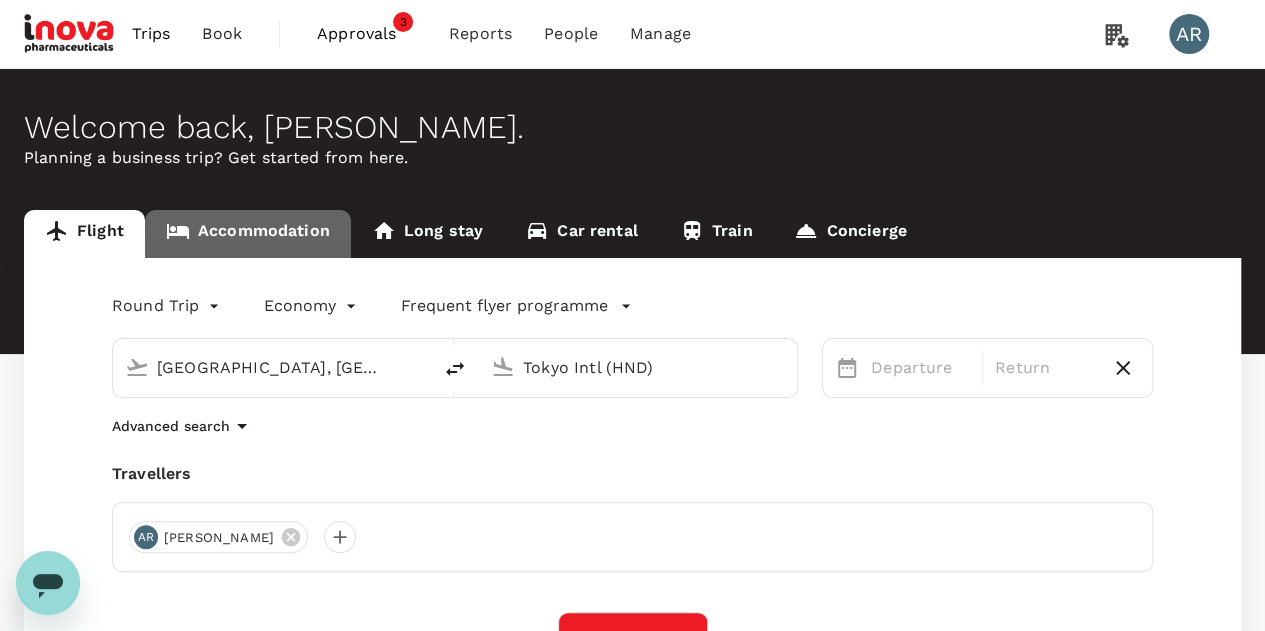 click on "Accommodation" at bounding box center [248, 234] 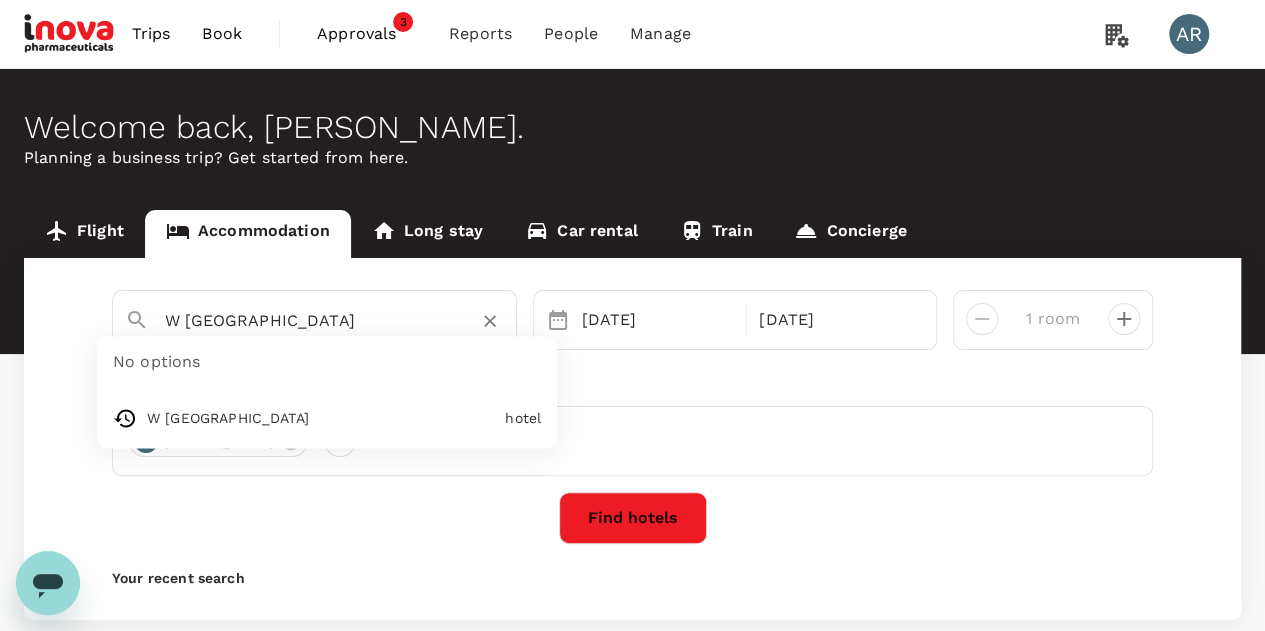 click on "W Bangkok" at bounding box center (306, 320) 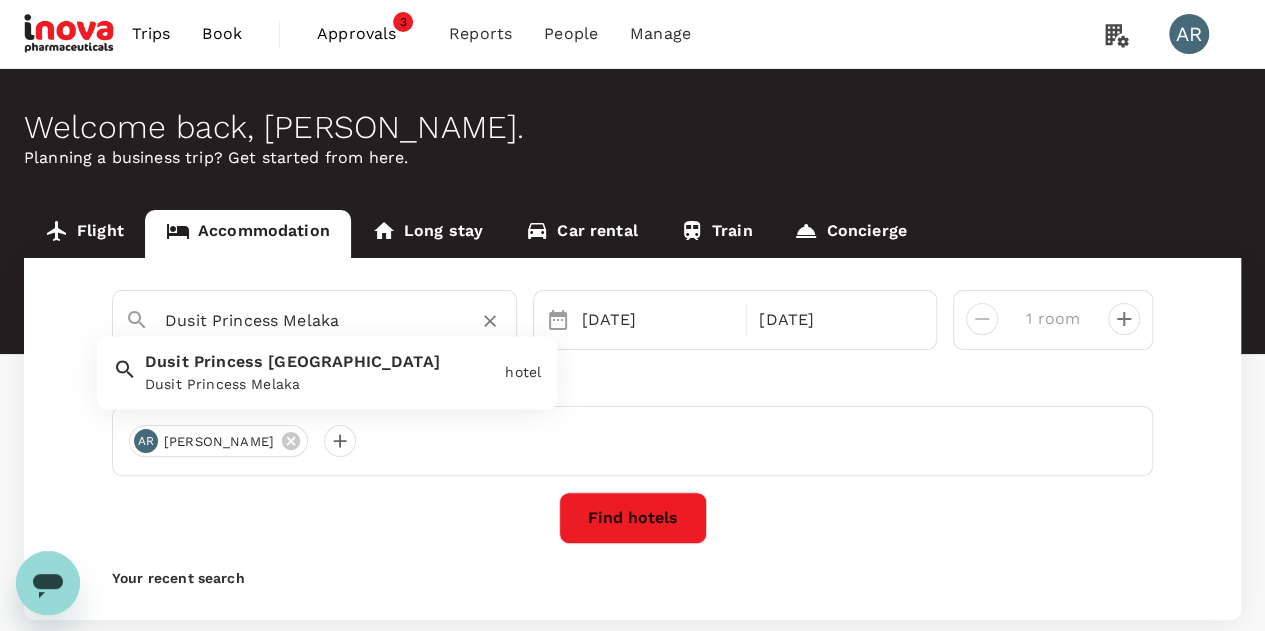 click on "Dusit   Princess   Melaka Dusit Princess Melaka" at bounding box center [317, 369] 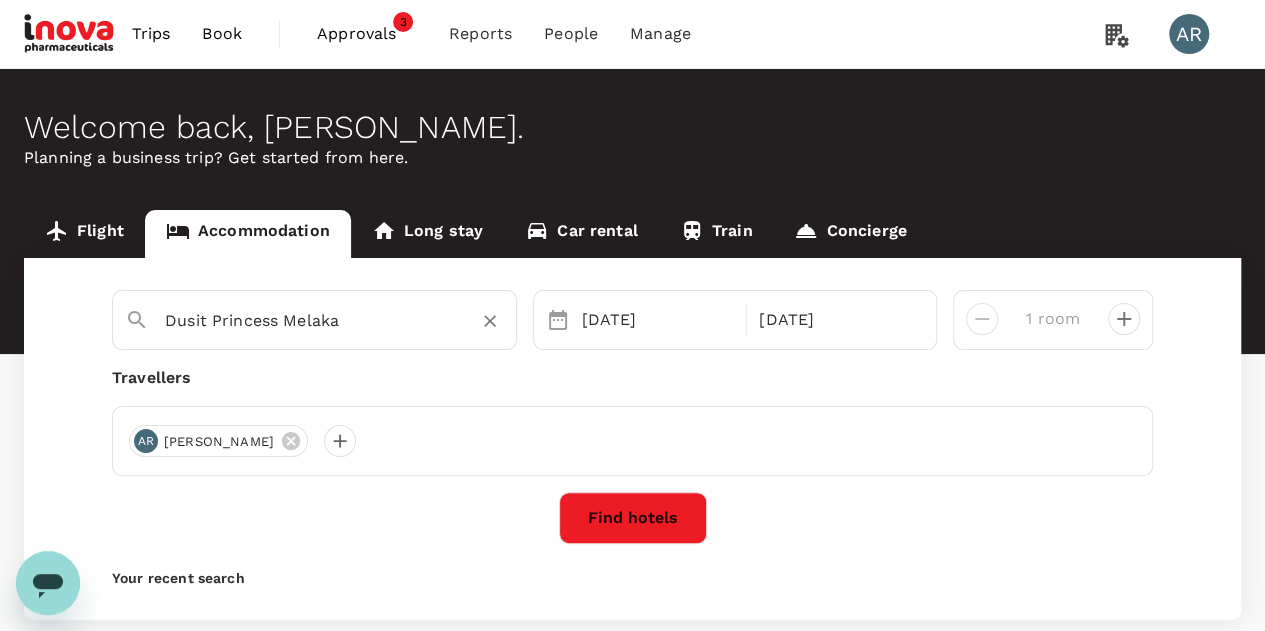 type on "Dusit Princess Melaka" 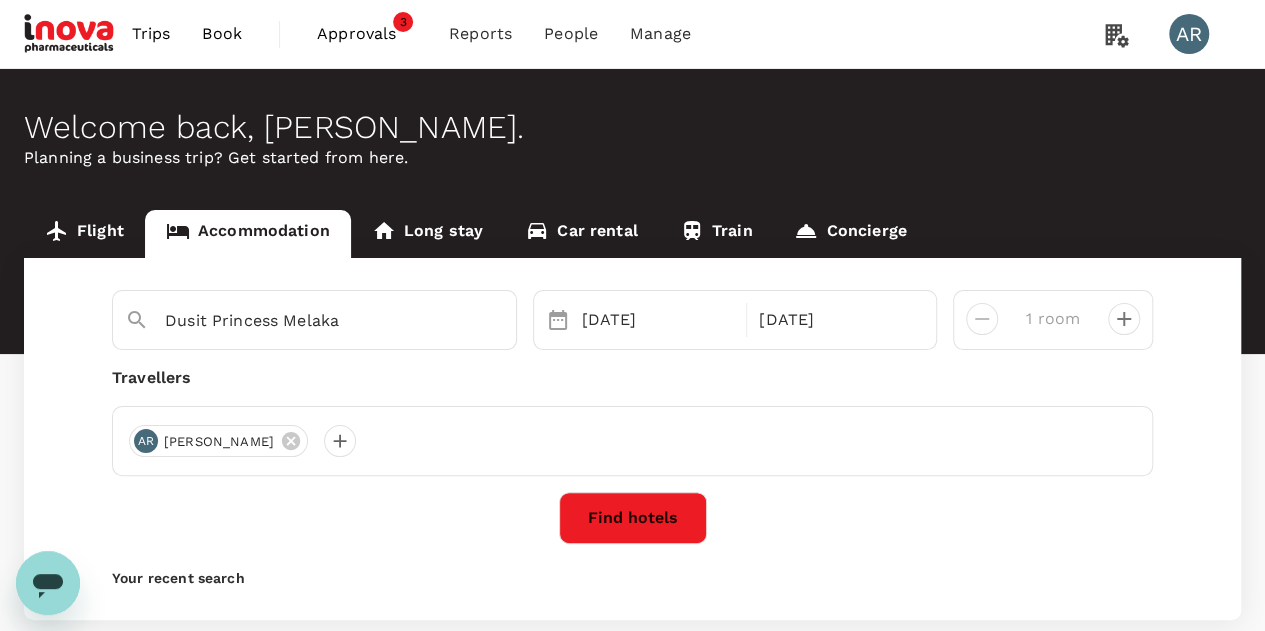 click 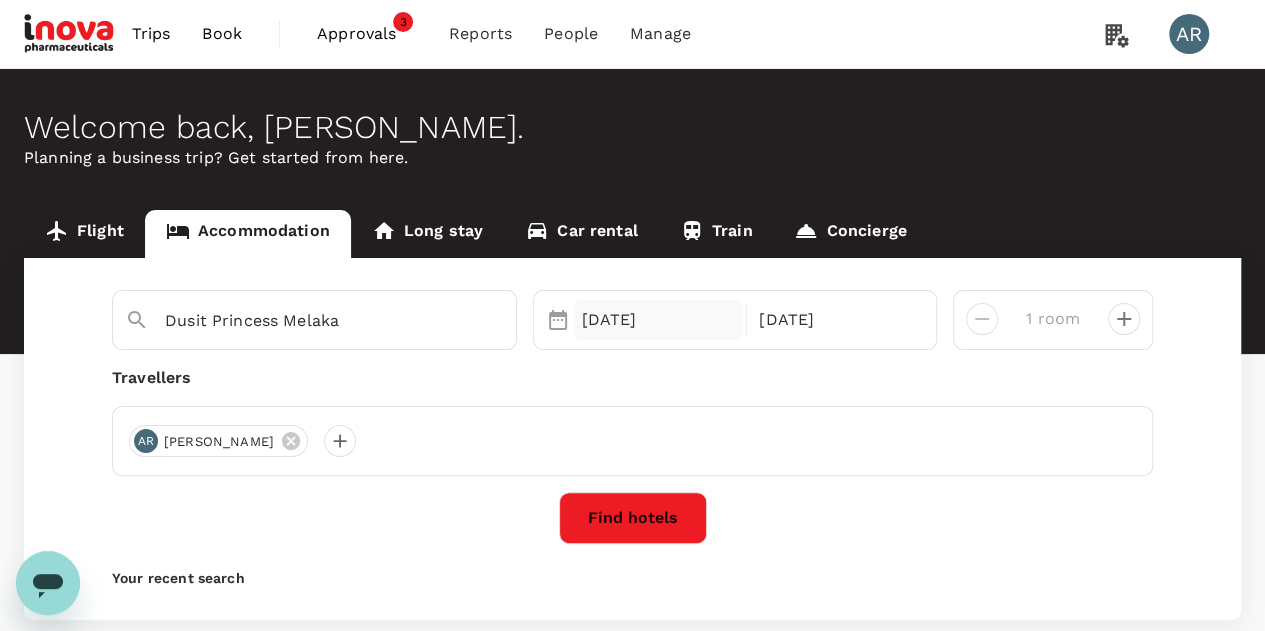 click on "19 Aug" at bounding box center [658, 320] 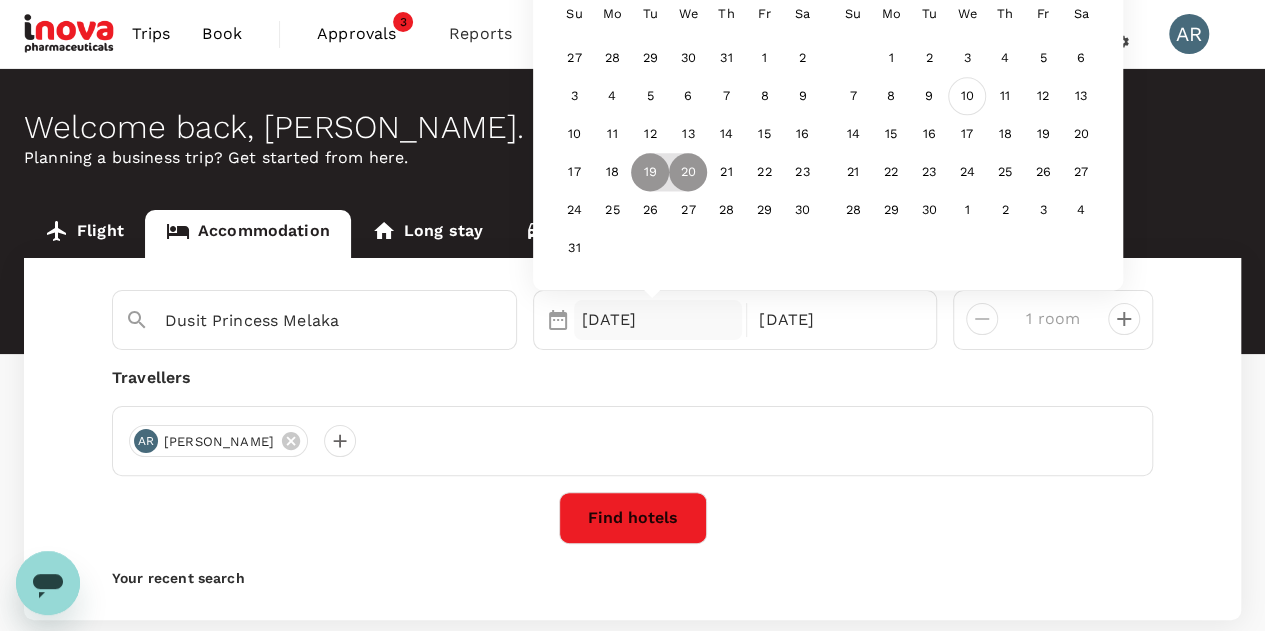click on "10" at bounding box center (967, 97) 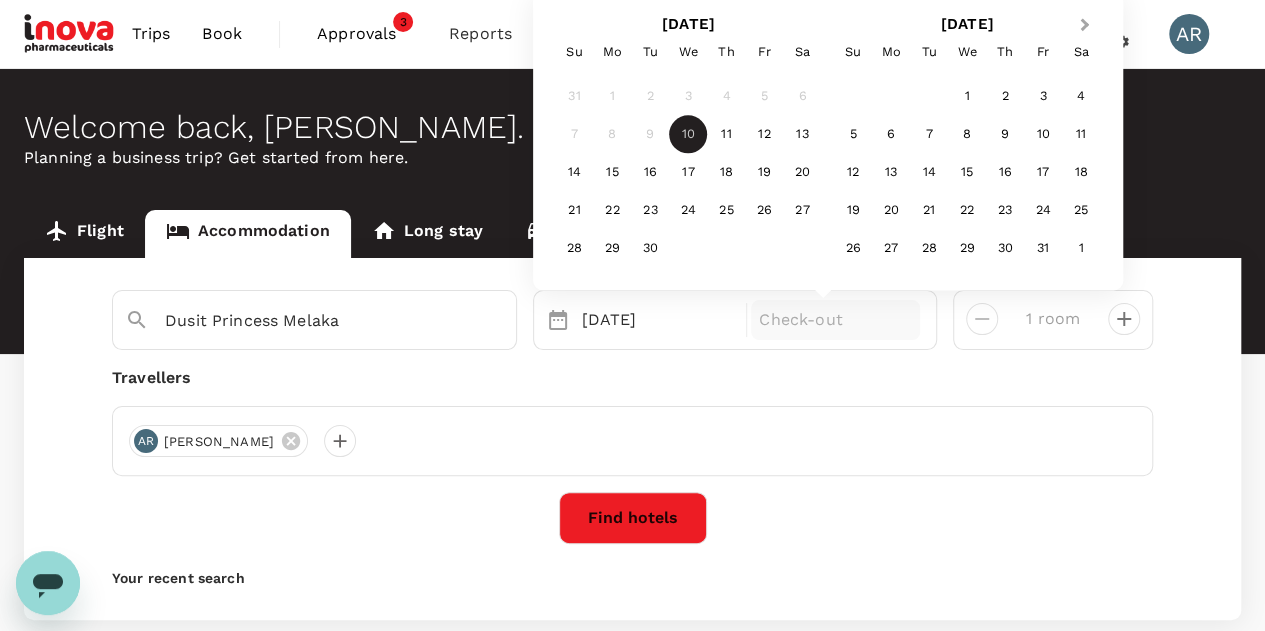 click on "Next Month" at bounding box center (1084, 25) 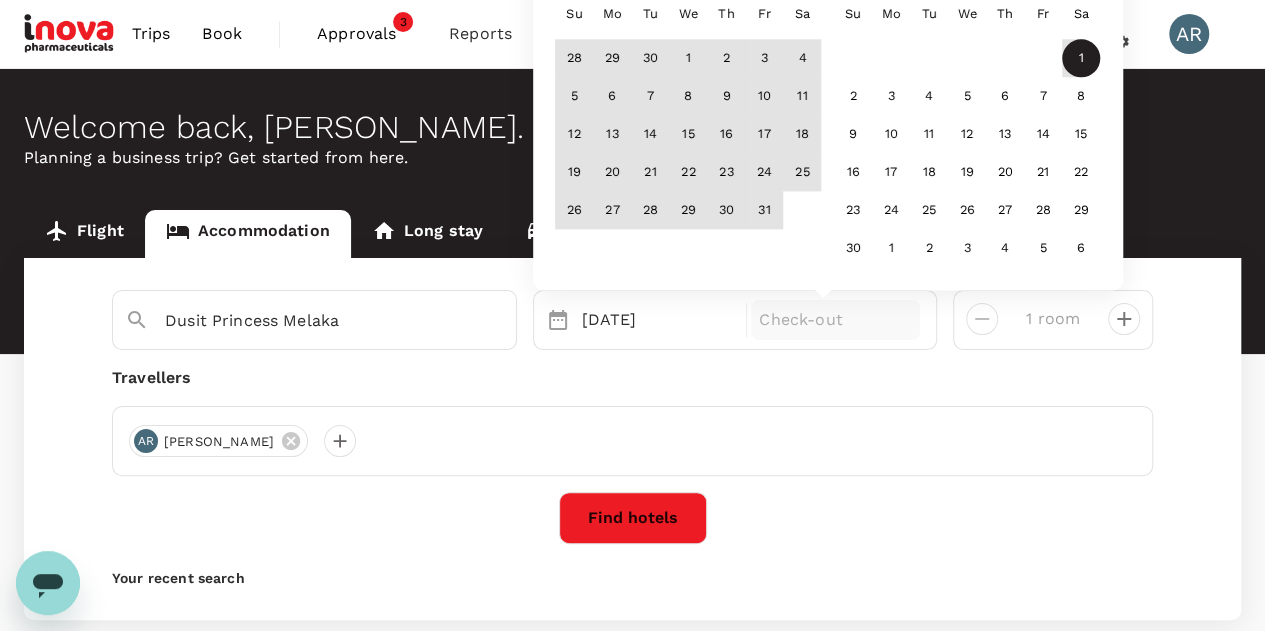 drag, startPoint x: 1066, startPoint y: 37, endPoint x: 1062, endPoint y: 59, distance: 22.36068 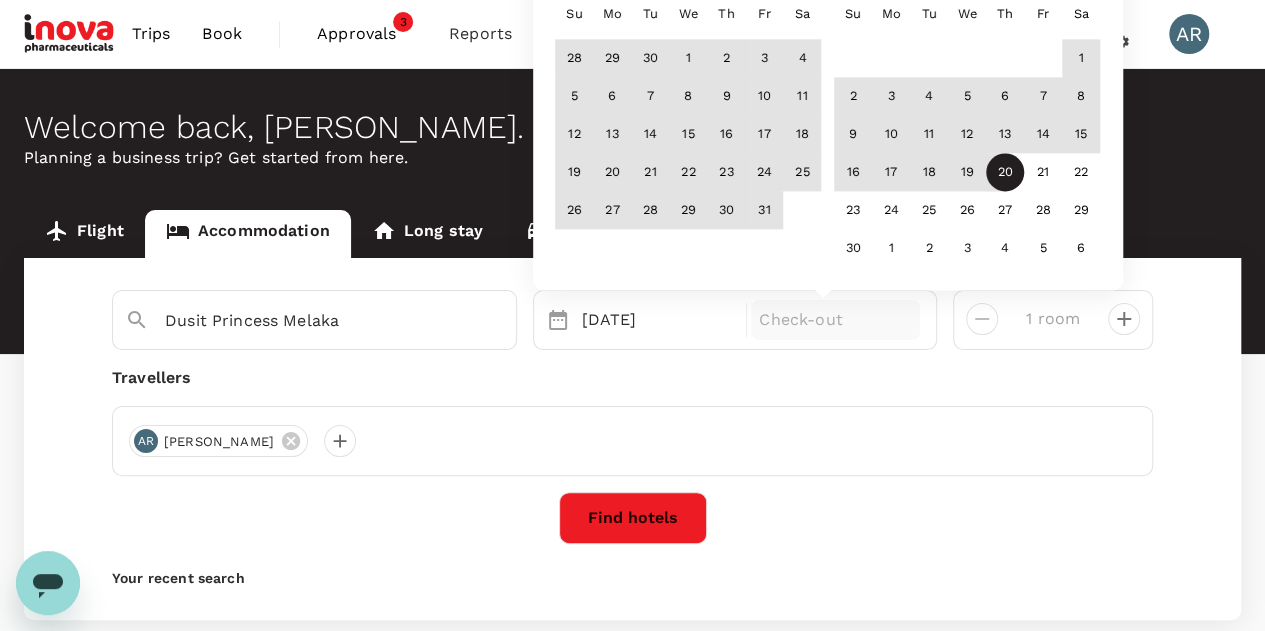 click on "20" at bounding box center [1005, 173] 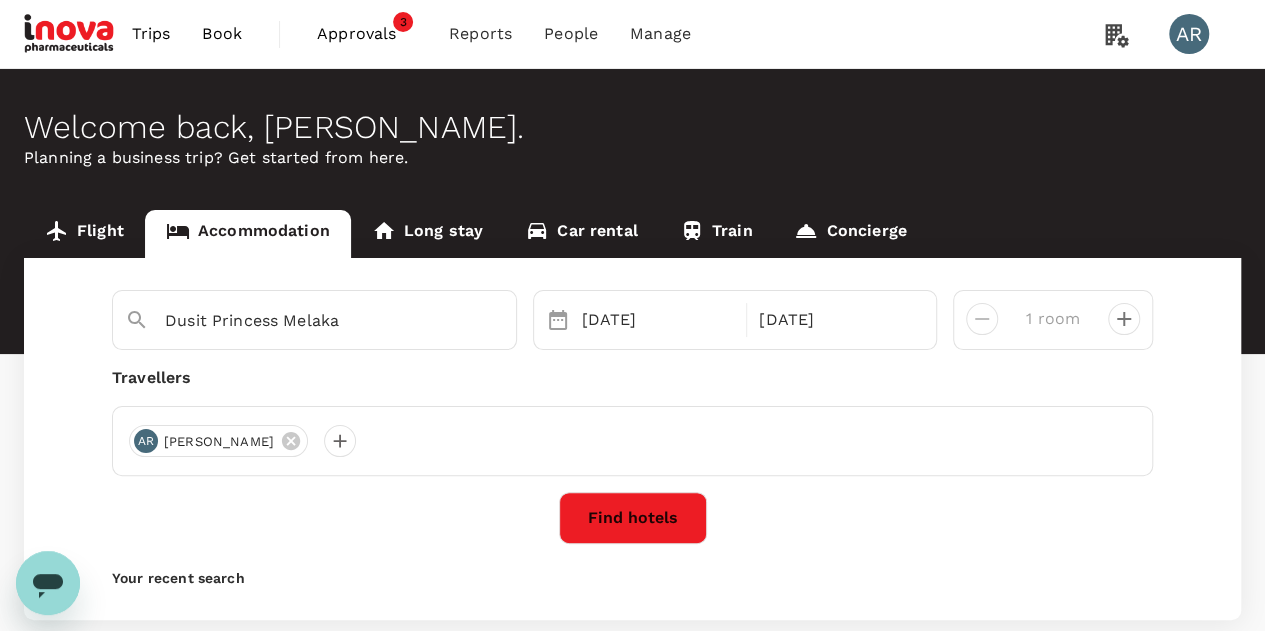click 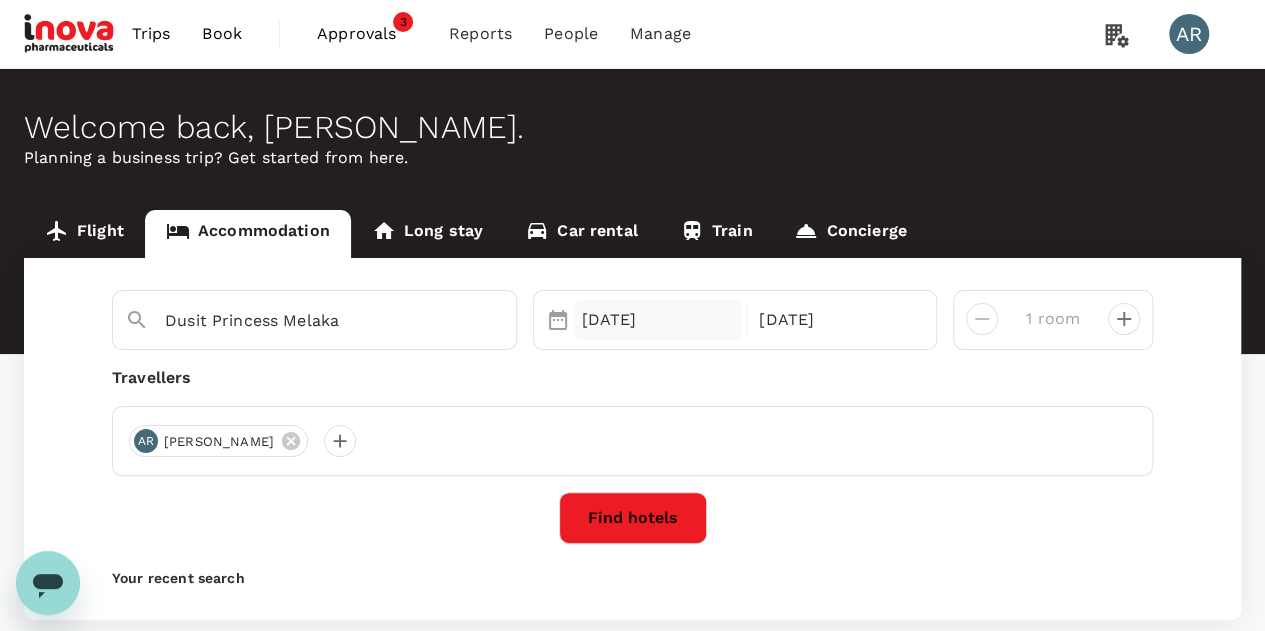 click on "10 Sep" at bounding box center (658, 320) 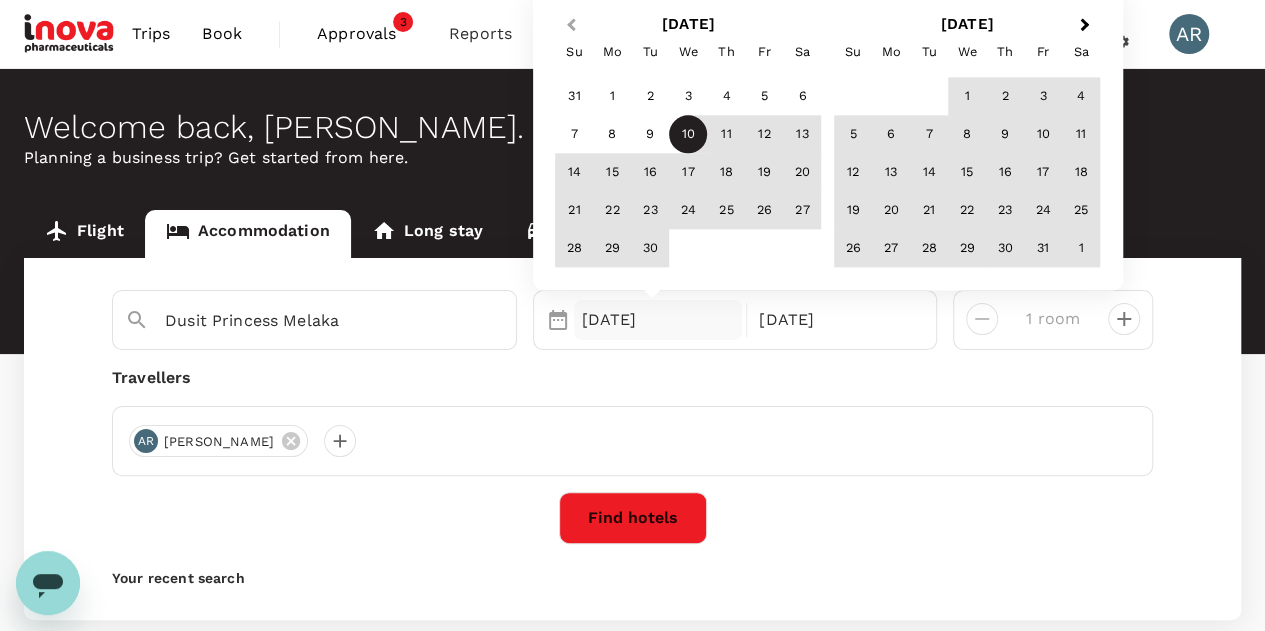 click on "Previous Month" at bounding box center [571, 25] 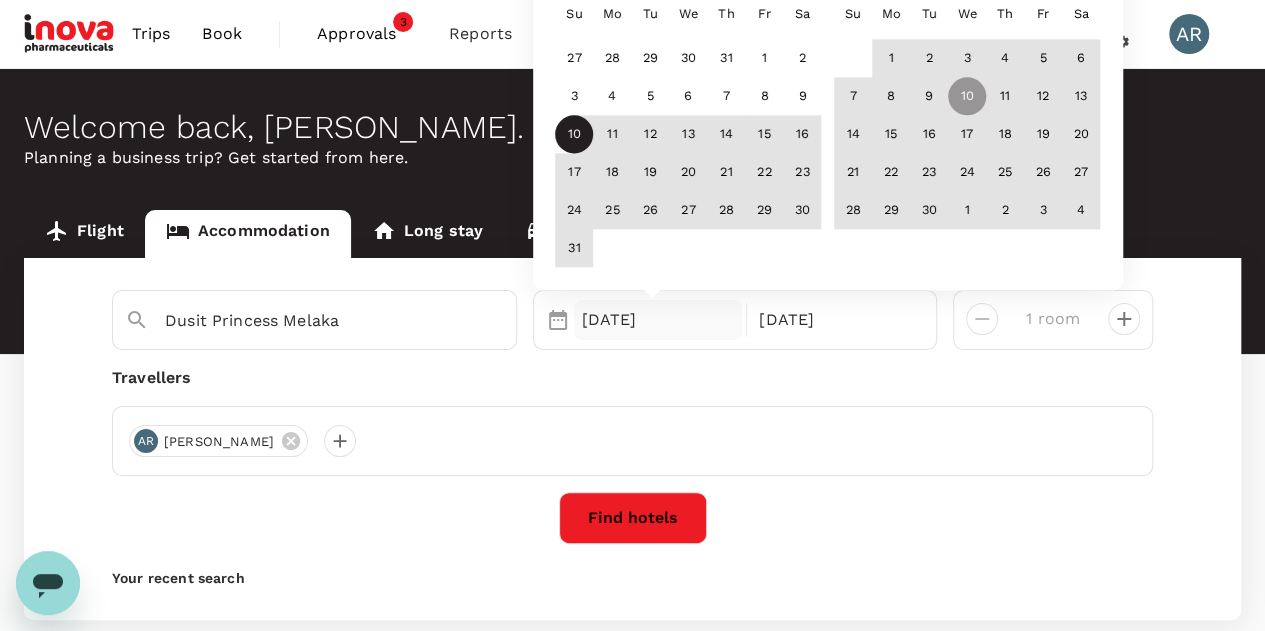 click on "Su" at bounding box center [574, 15] 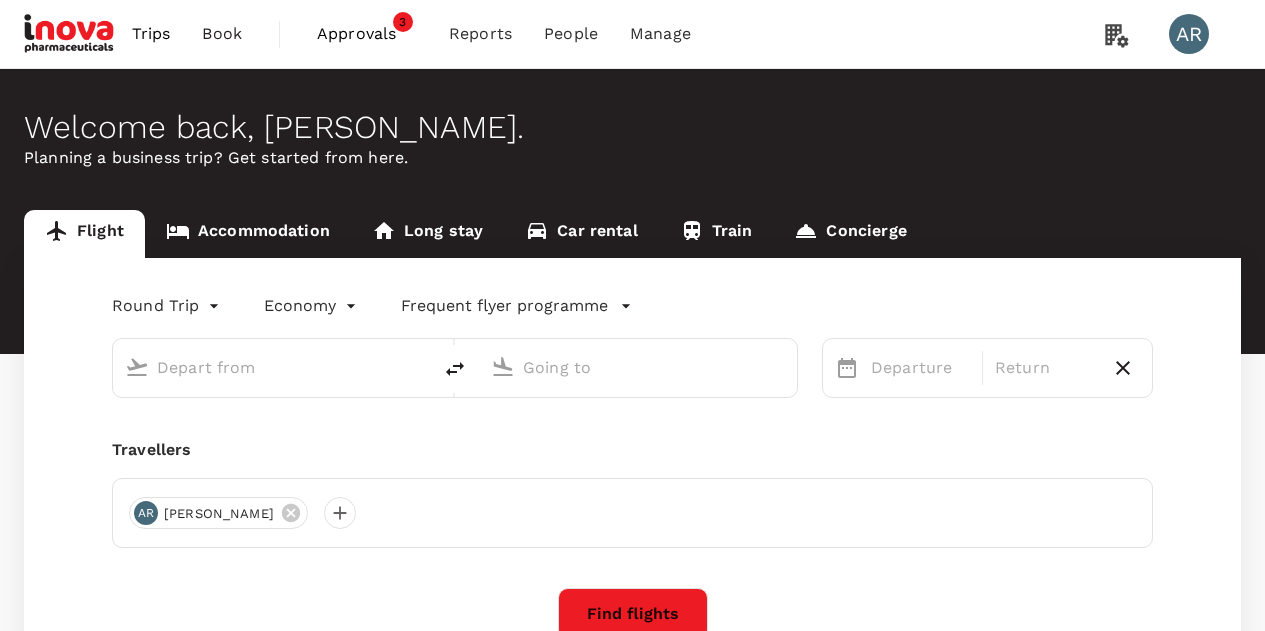 scroll, scrollTop: 0, scrollLeft: 0, axis: both 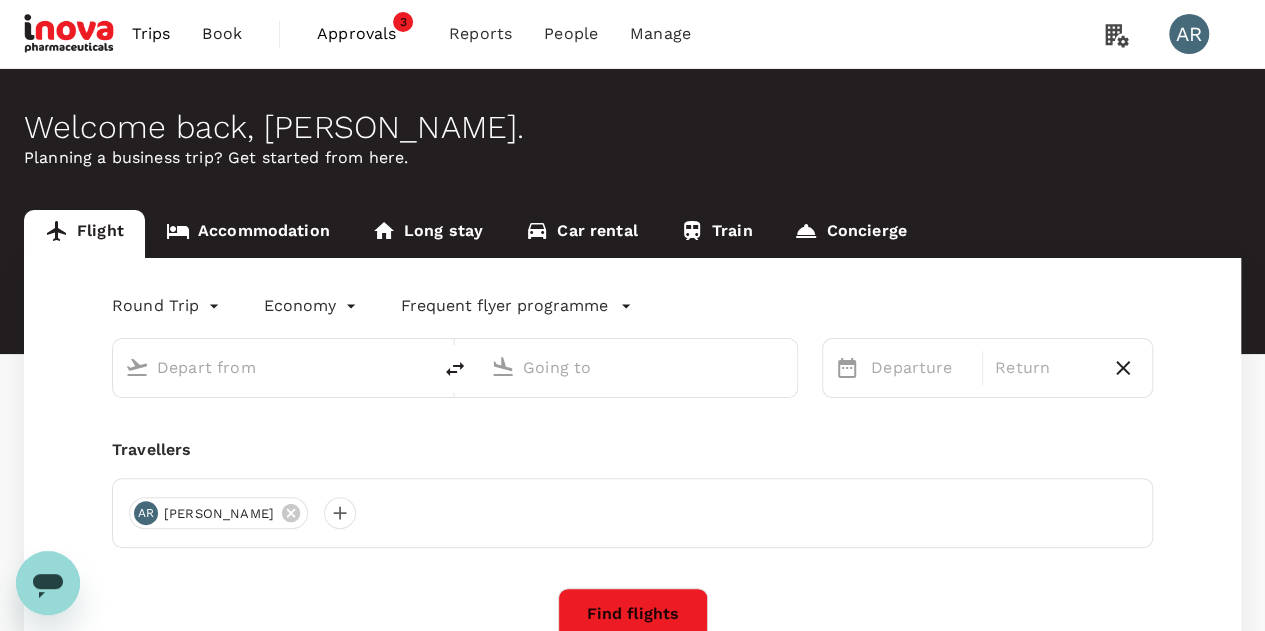 type on "[GEOGRAPHIC_DATA], [GEOGRAPHIC_DATA] (any)" 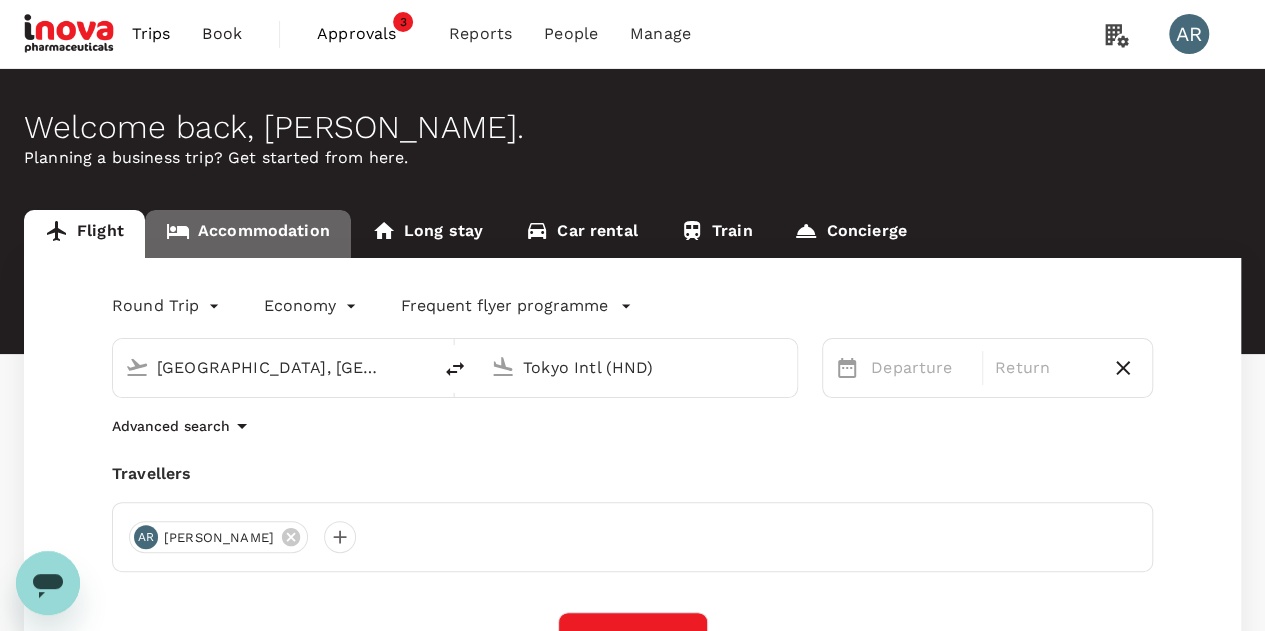 click on "Accommodation" at bounding box center (248, 234) 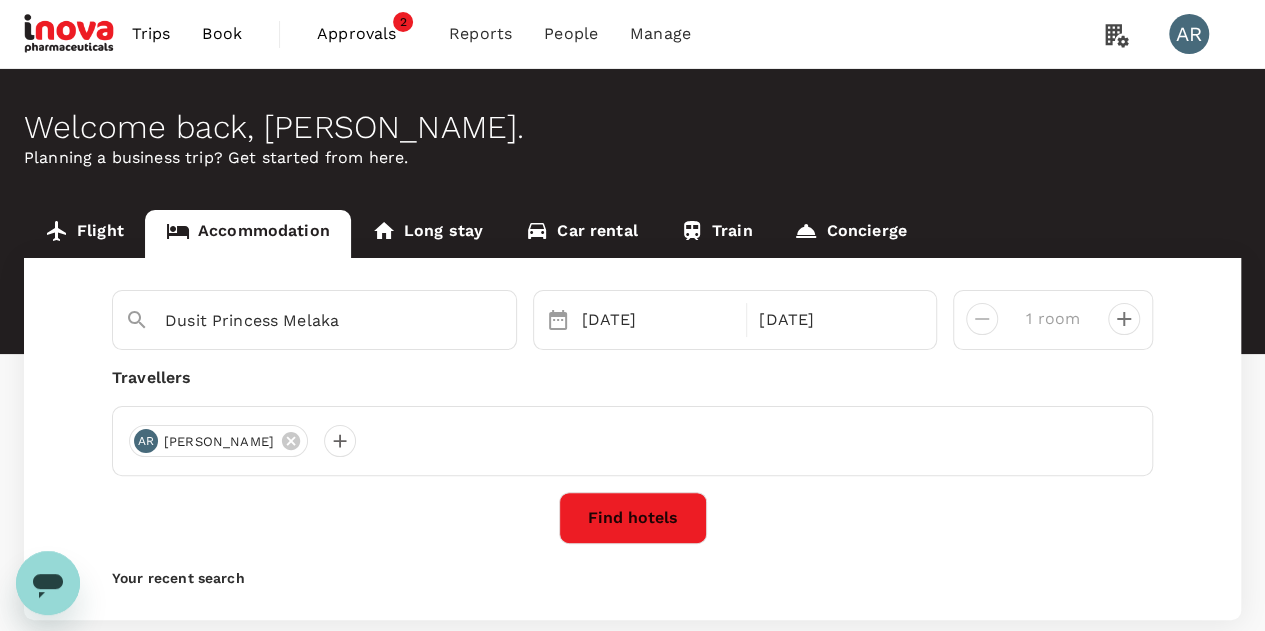 type on "W [GEOGRAPHIC_DATA]" 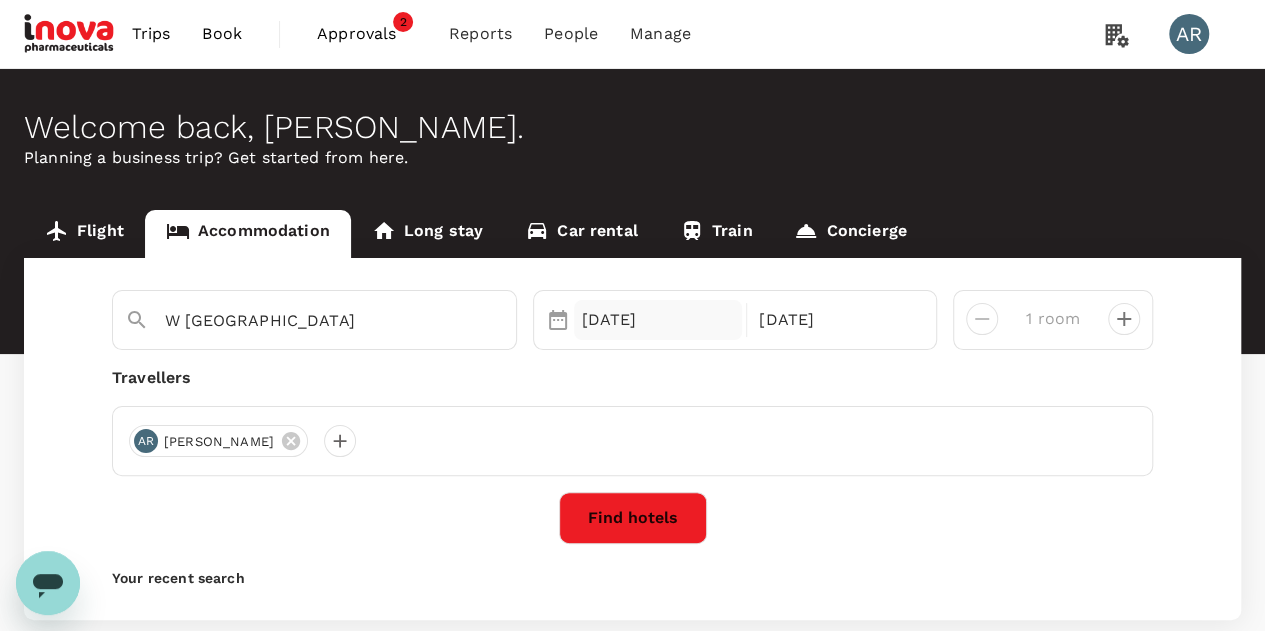 click on "19 Aug" at bounding box center (658, 320) 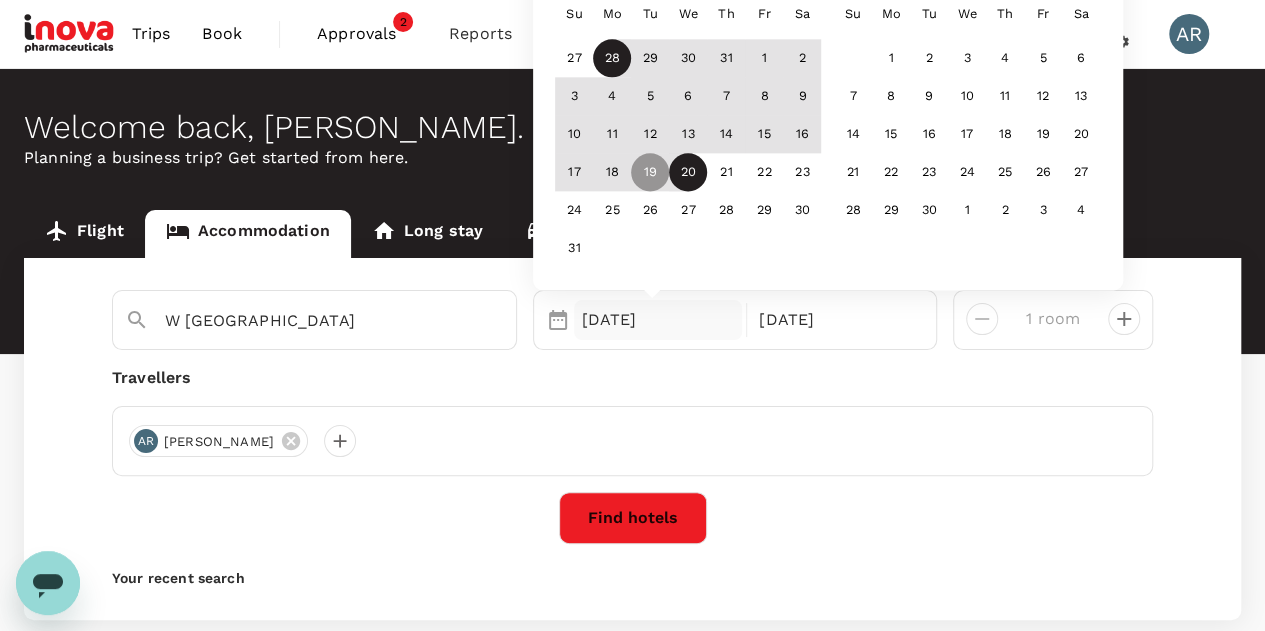 click on "28" at bounding box center (612, 59) 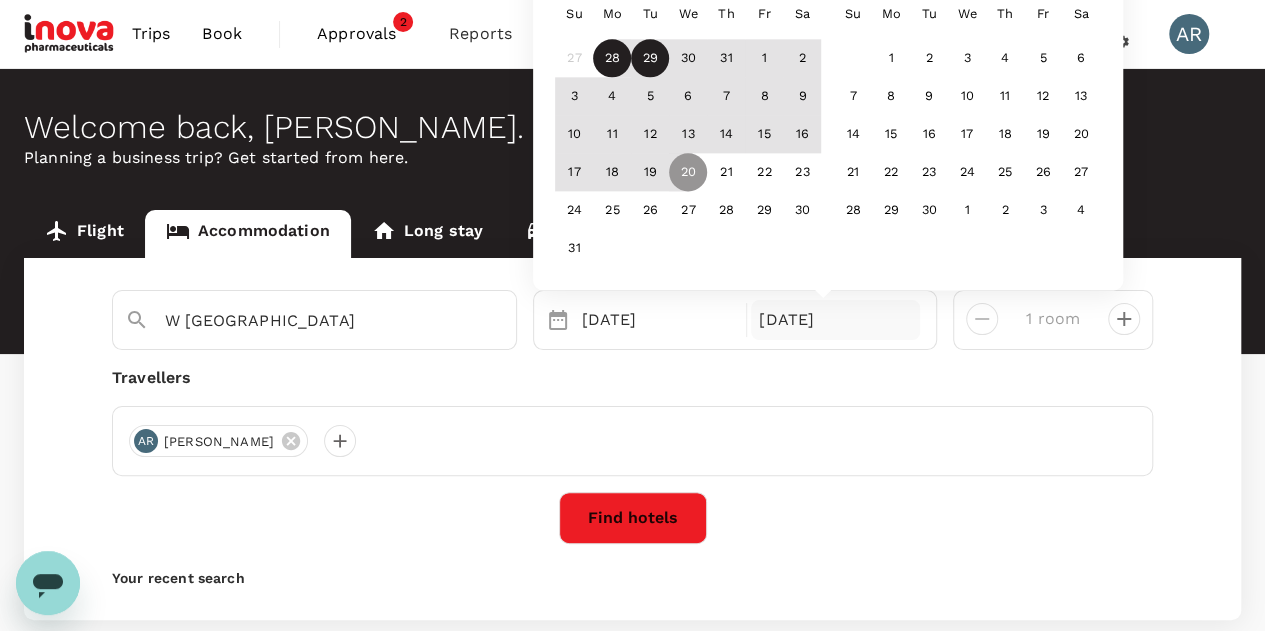 click on "29" at bounding box center [650, 59] 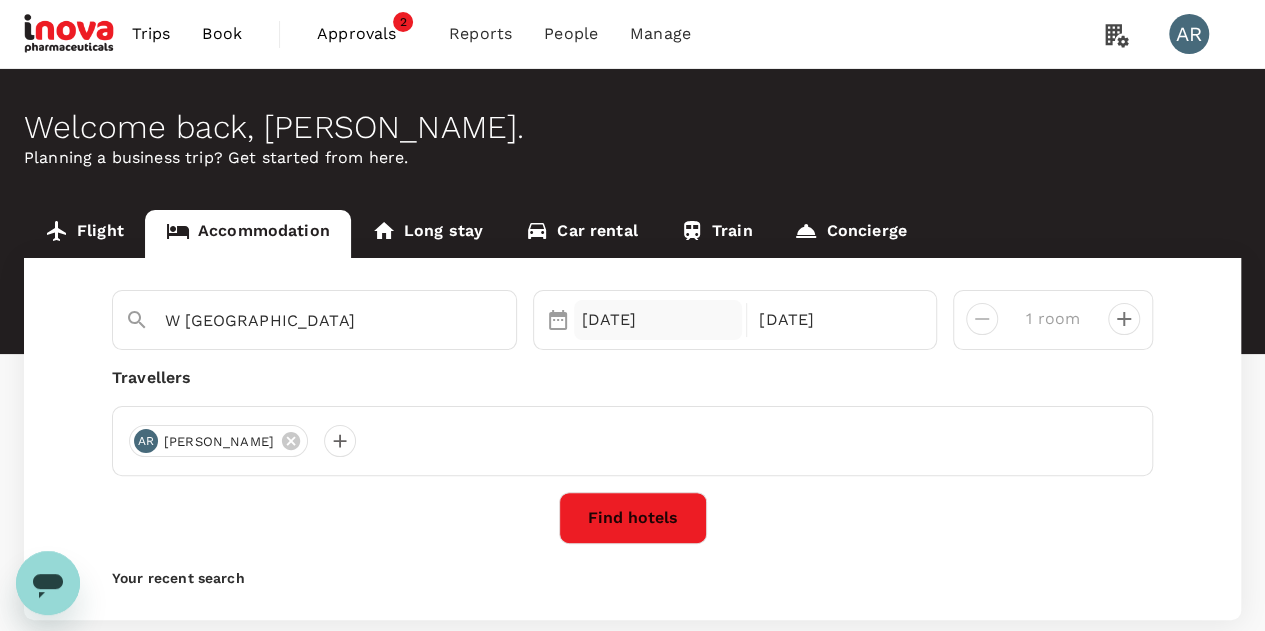 click on "28 Jul" at bounding box center [658, 320] 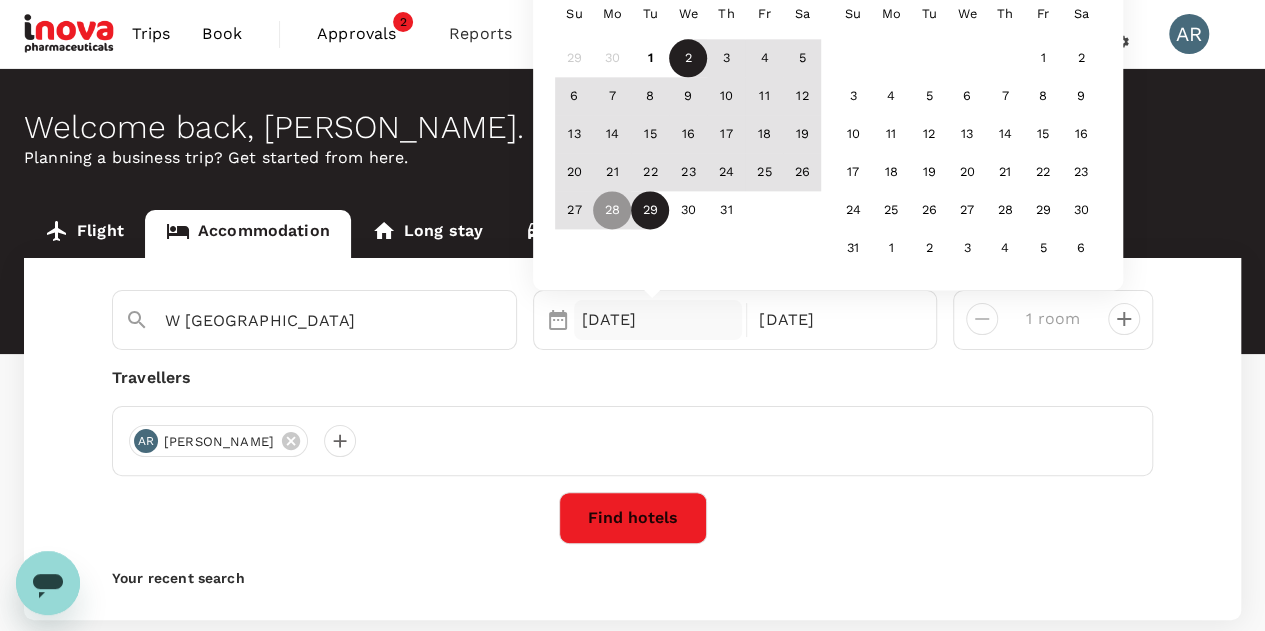 click on "2" at bounding box center (688, 59) 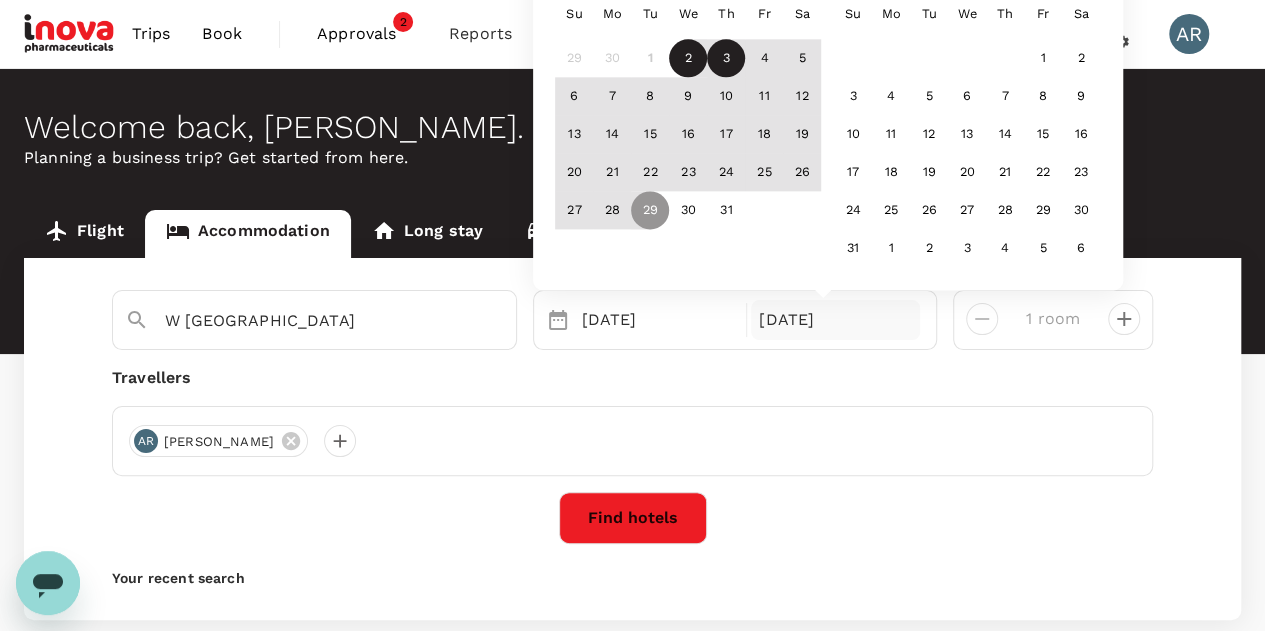 click on "3" at bounding box center (726, 59) 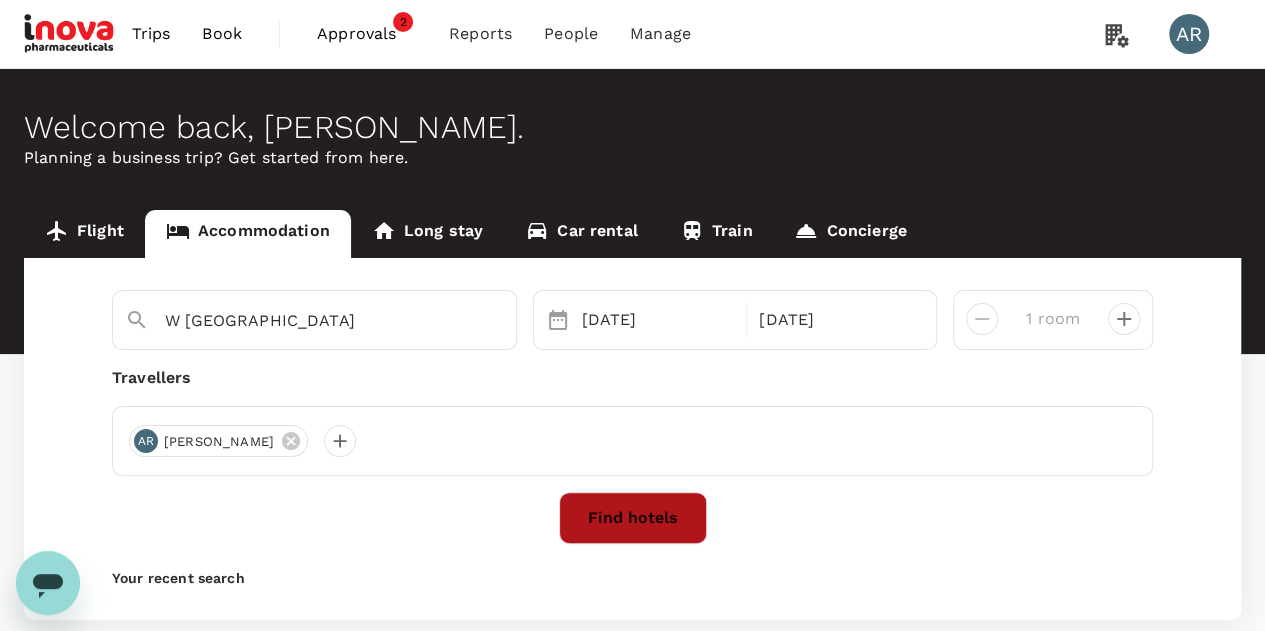 click on "Find hotels" at bounding box center (633, 518) 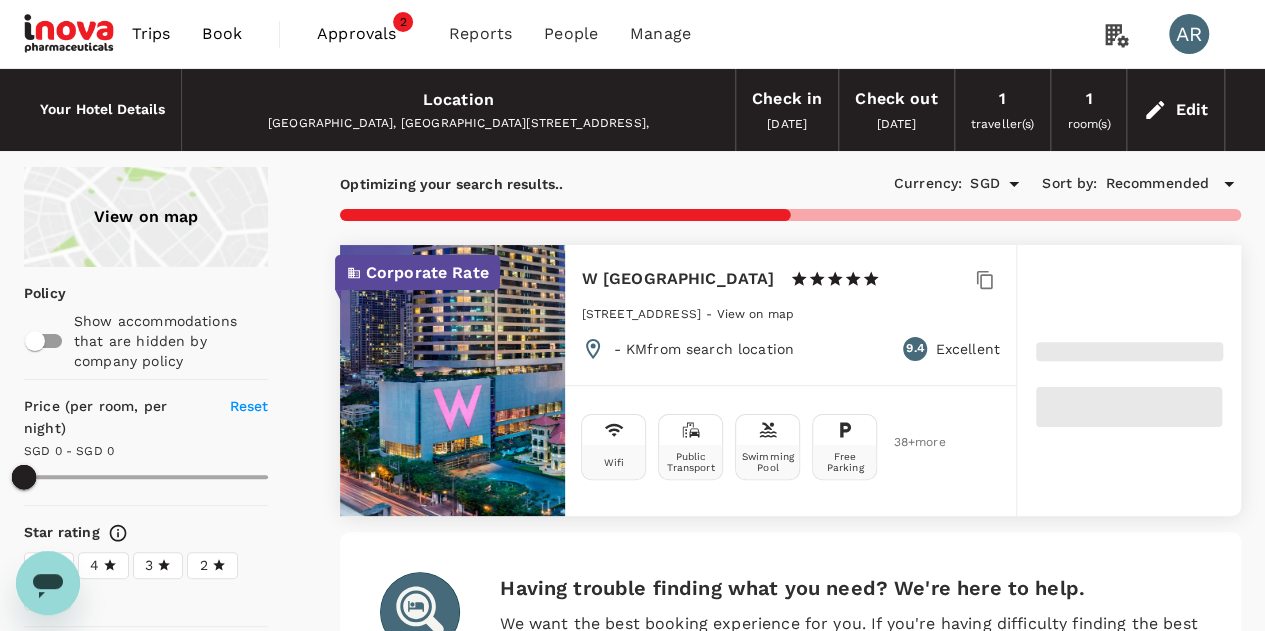 click on "Book" at bounding box center [222, 34] 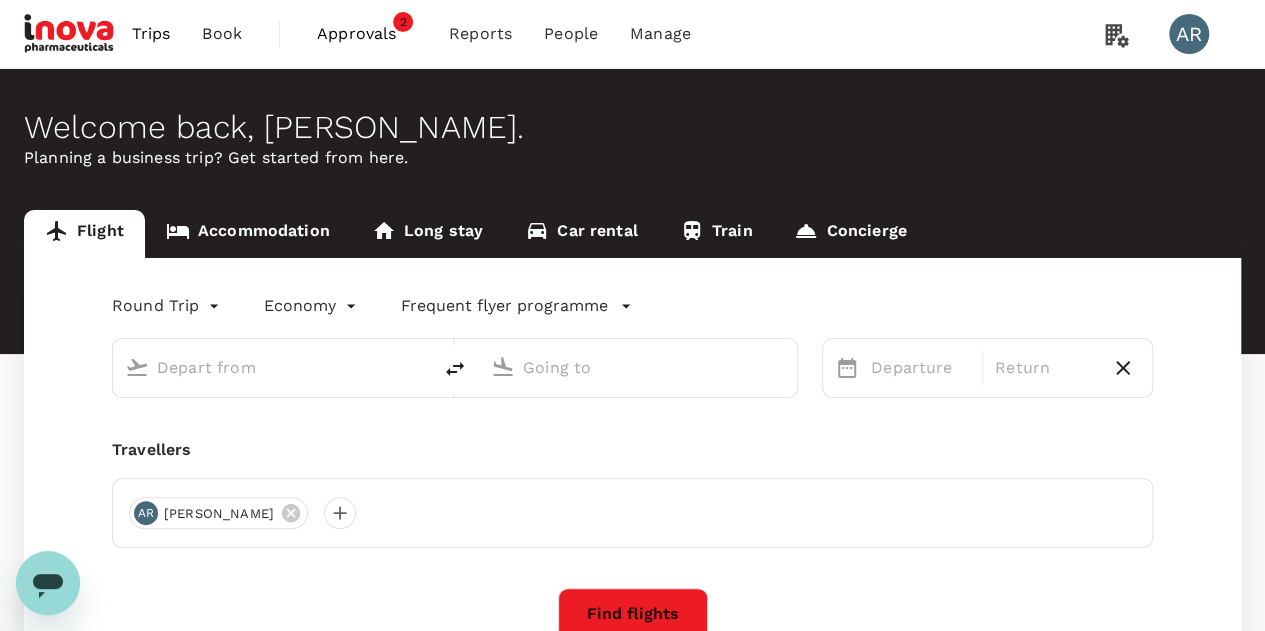 type on "Singapore, Singapore (any)" 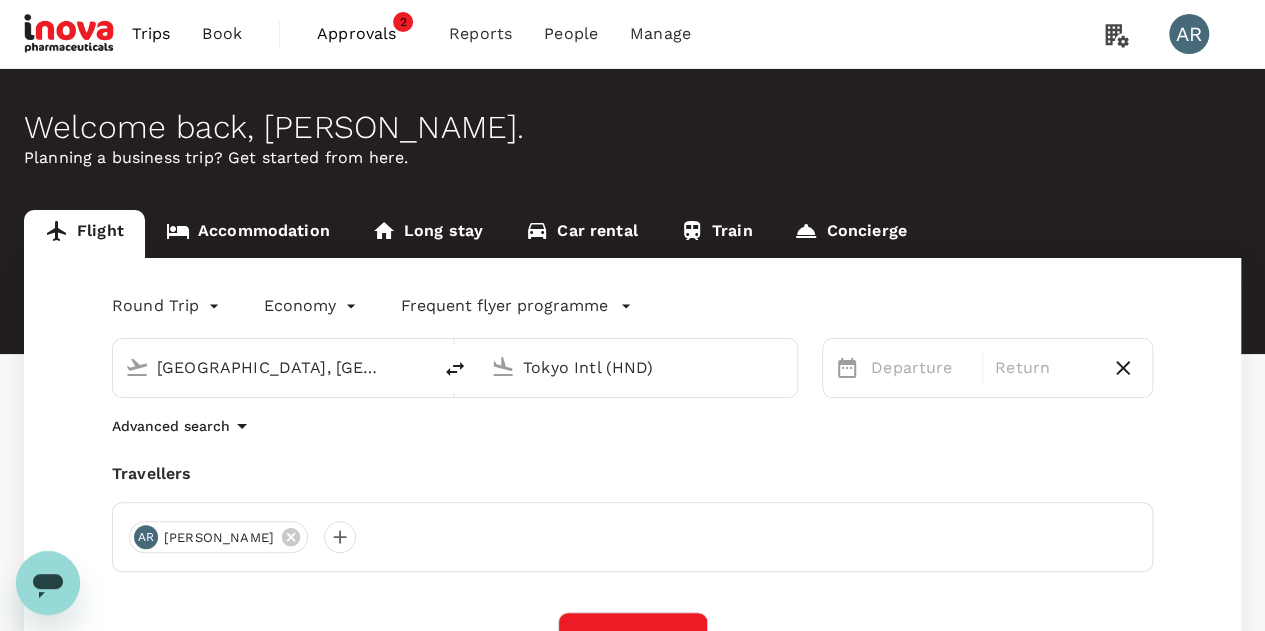 type 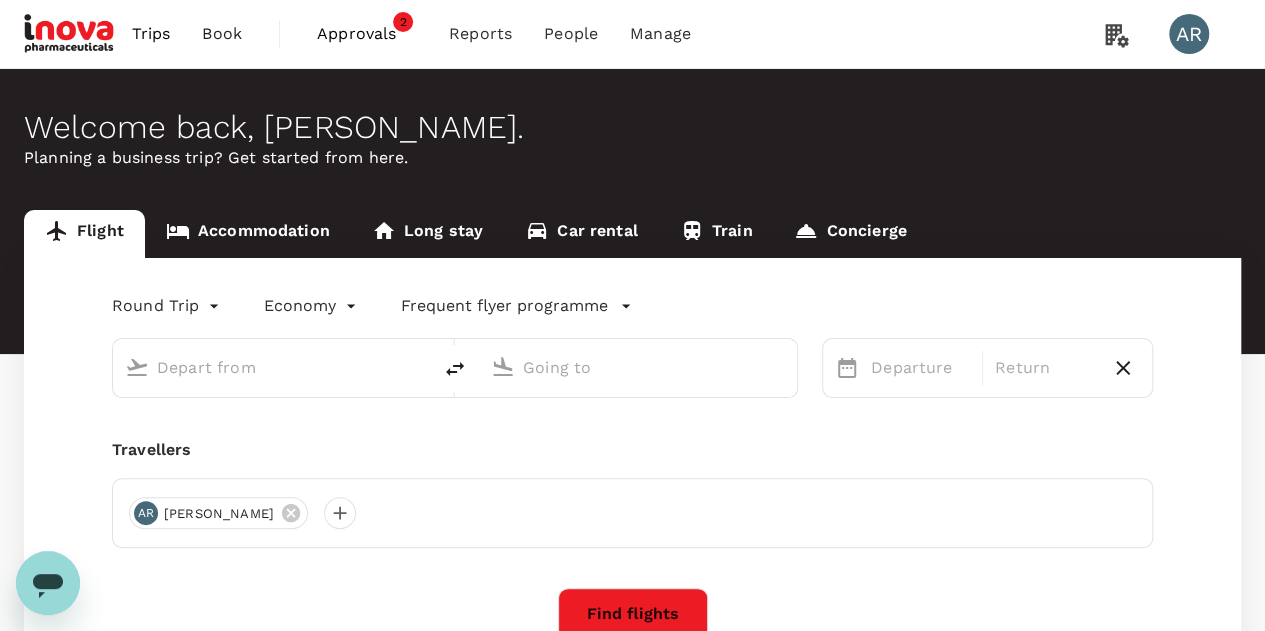 type on "Singapore, Singapore (any)" 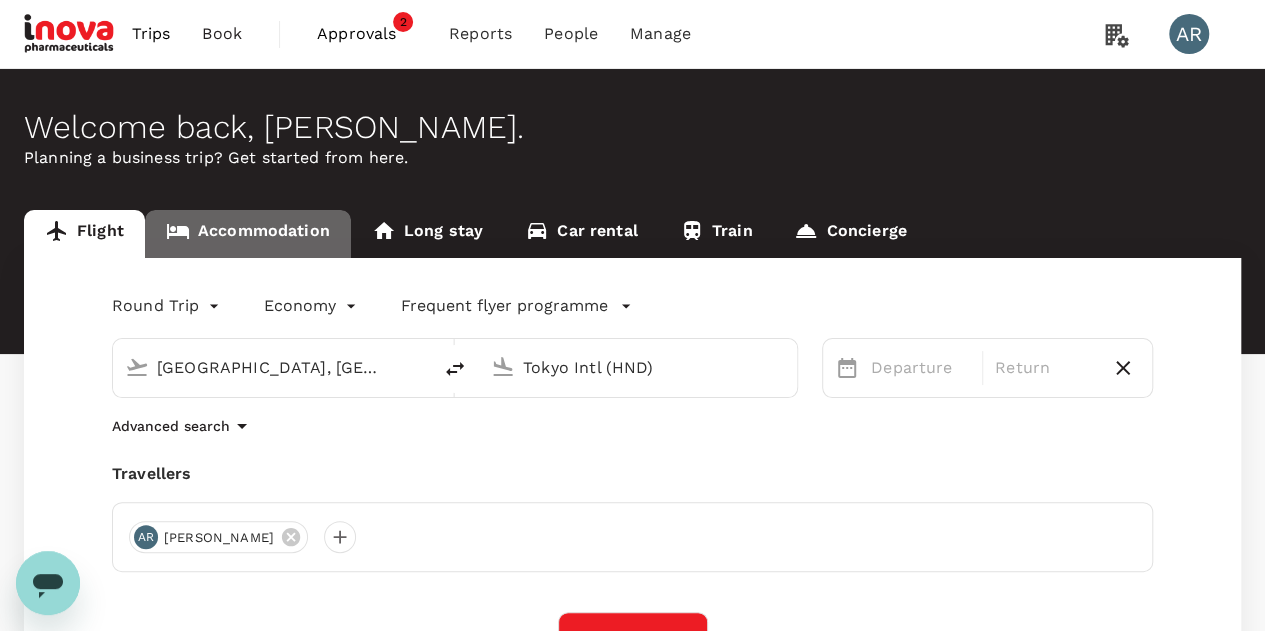 click on "Accommodation" at bounding box center [248, 234] 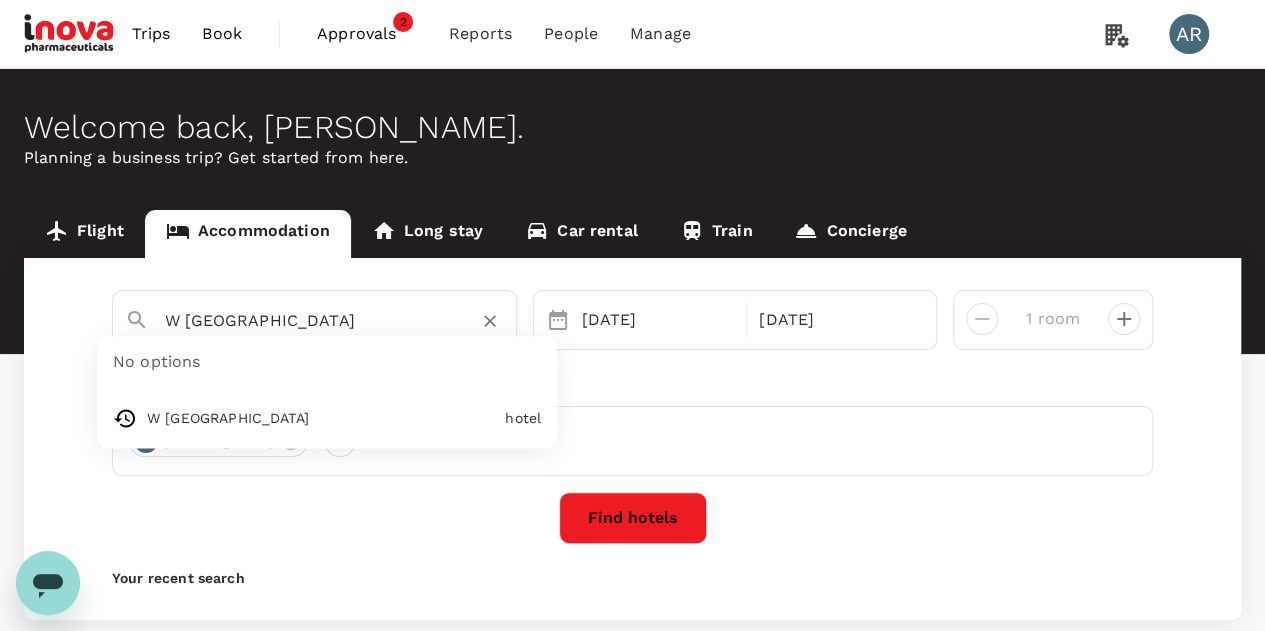 click on "W Bangkok" at bounding box center [306, 320] 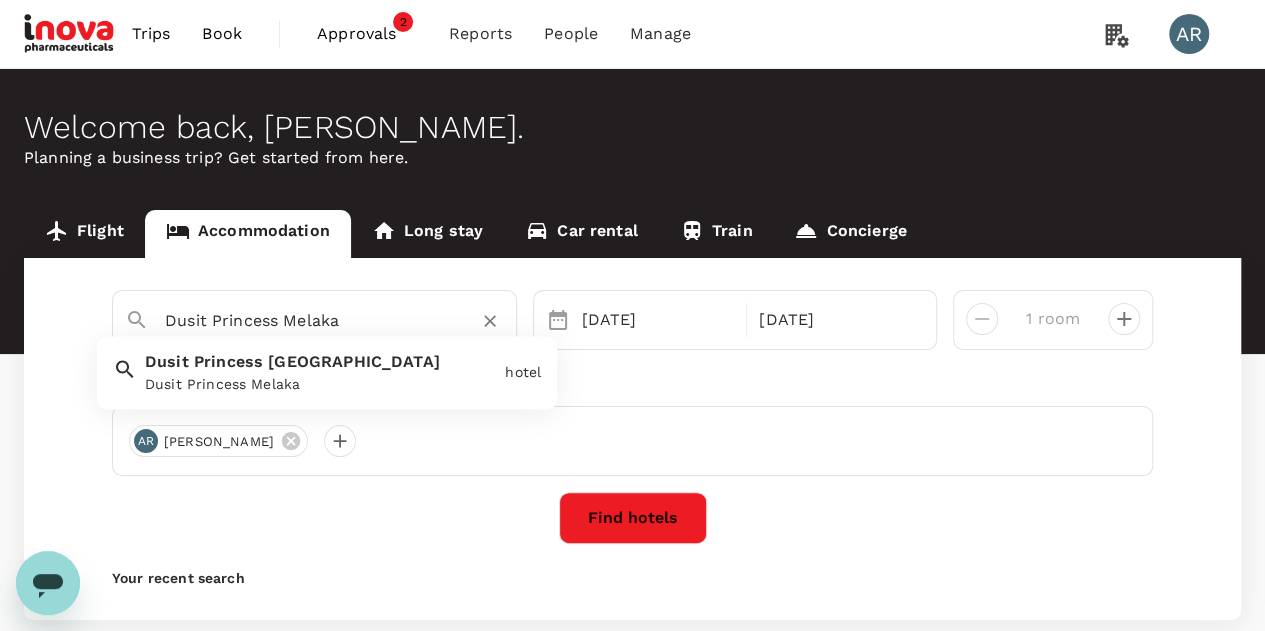 click on "Dusit Princess Melaka" at bounding box center (321, 385) 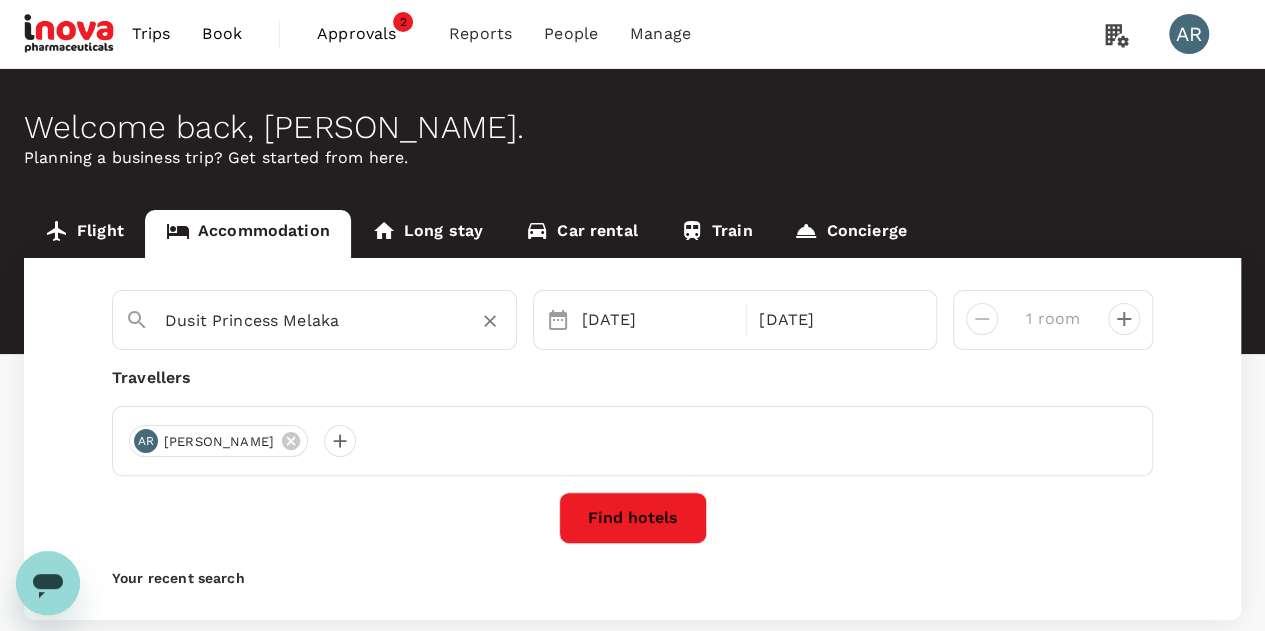 type on "Dusit Princess Melaka" 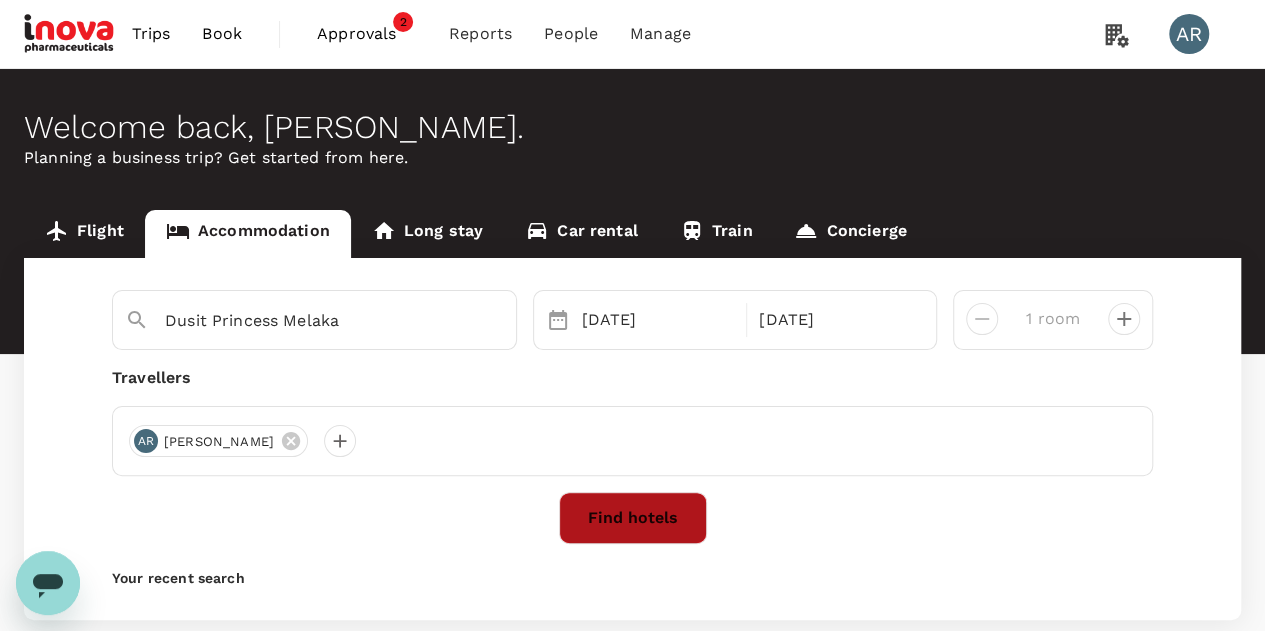 click on "Find hotels" at bounding box center [633, 518] 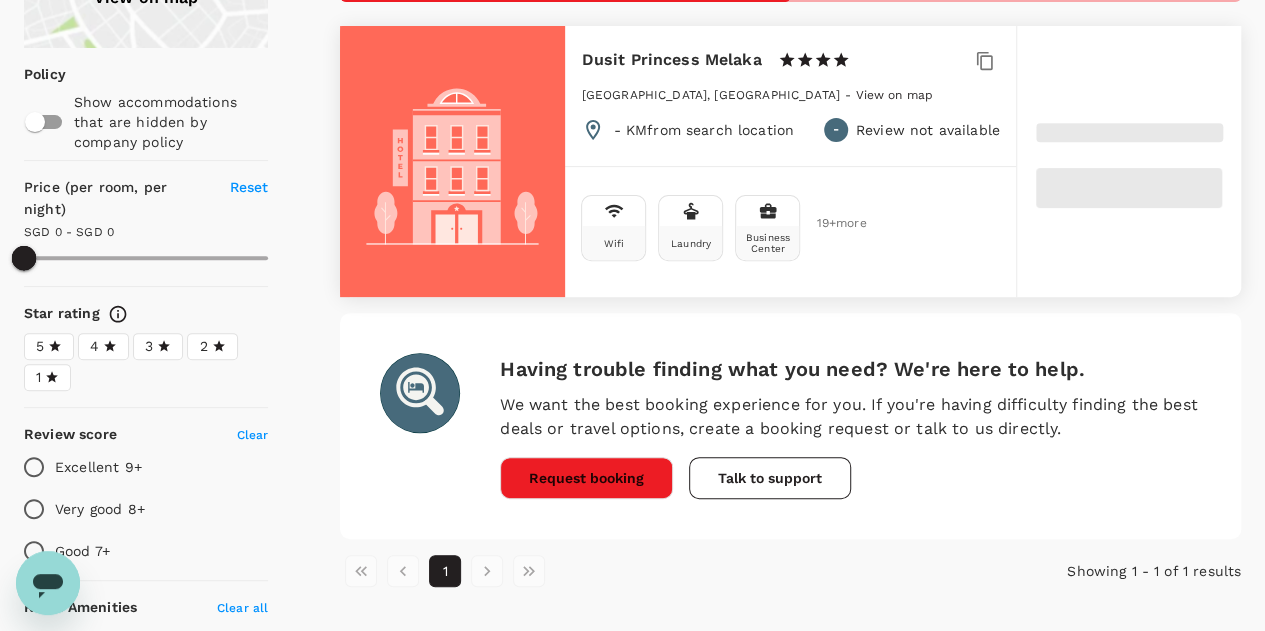 scroll, scrollTop: 200, scrollLeft: 0, axis: vertical 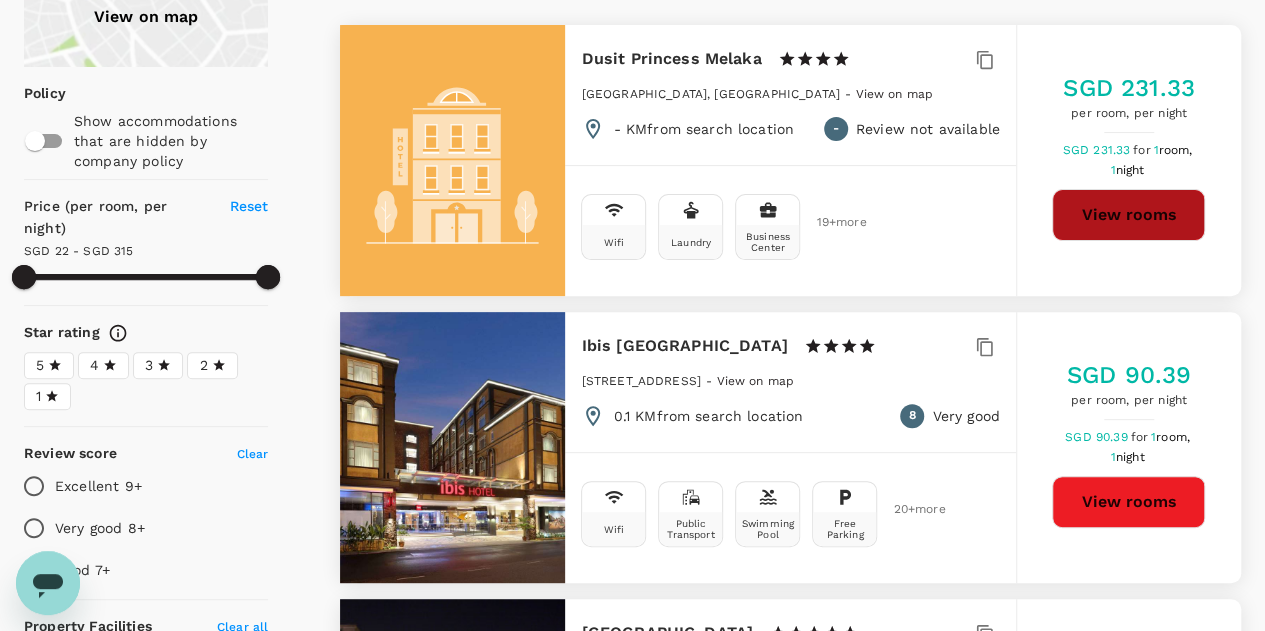 click on "View rooms" at bounding box center (1128, 215) 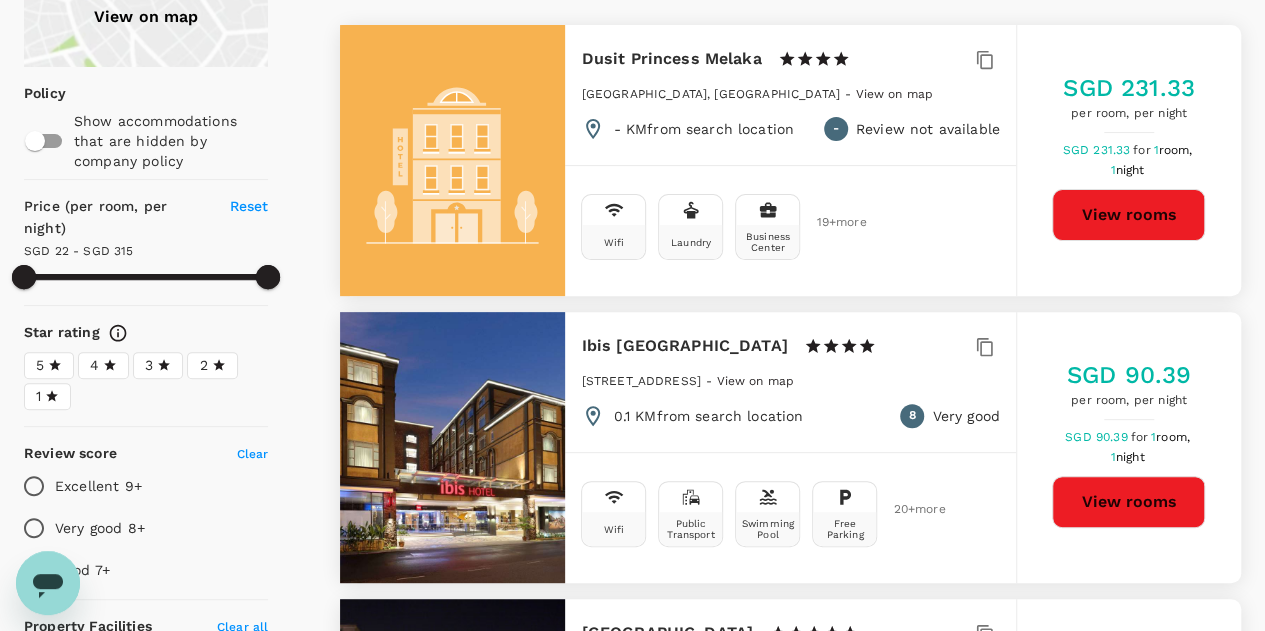 type on "314.64" 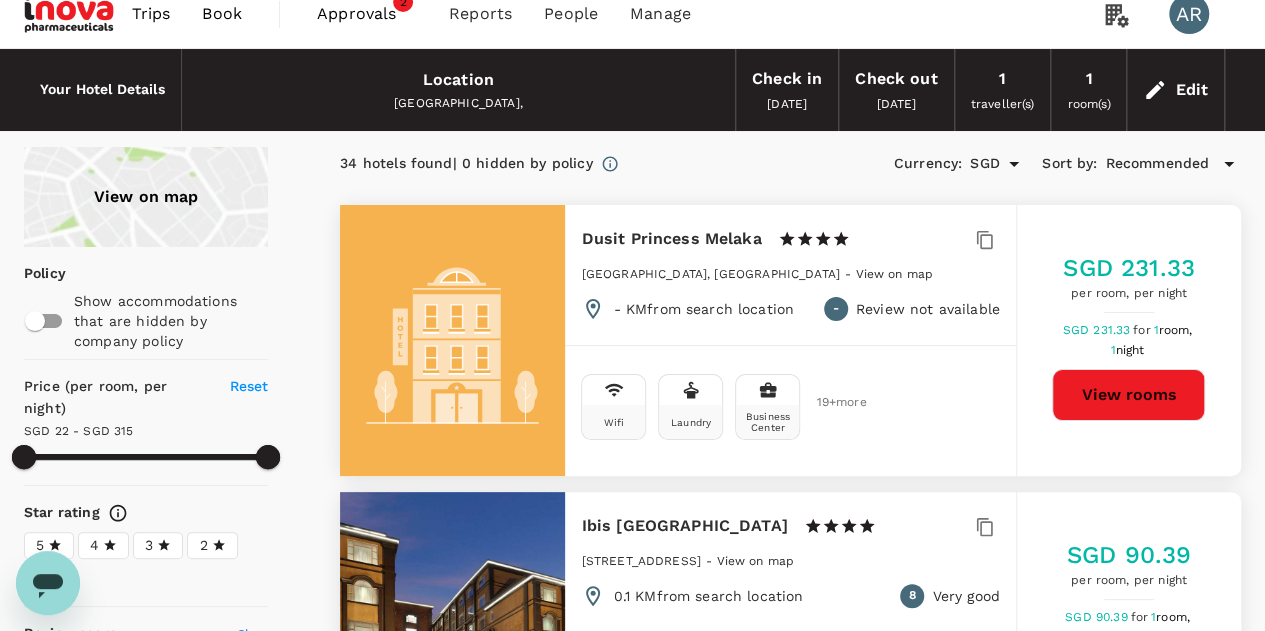 scroll, scrollTop: 0, scrollLeft: 0, axis: both 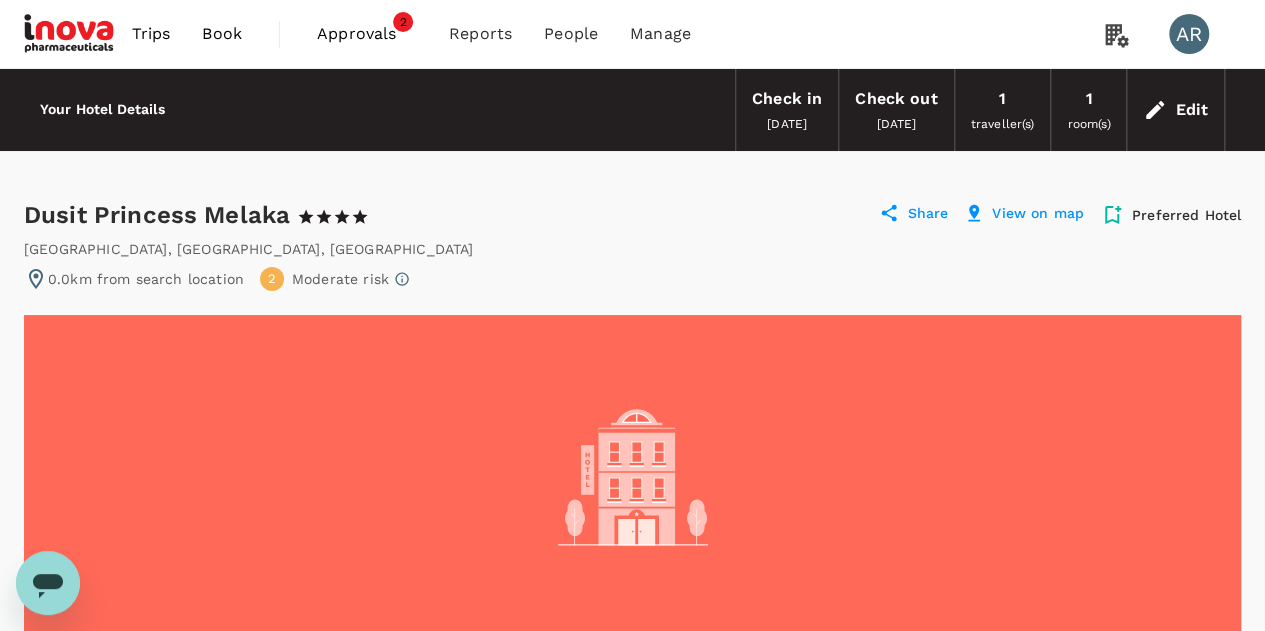 click 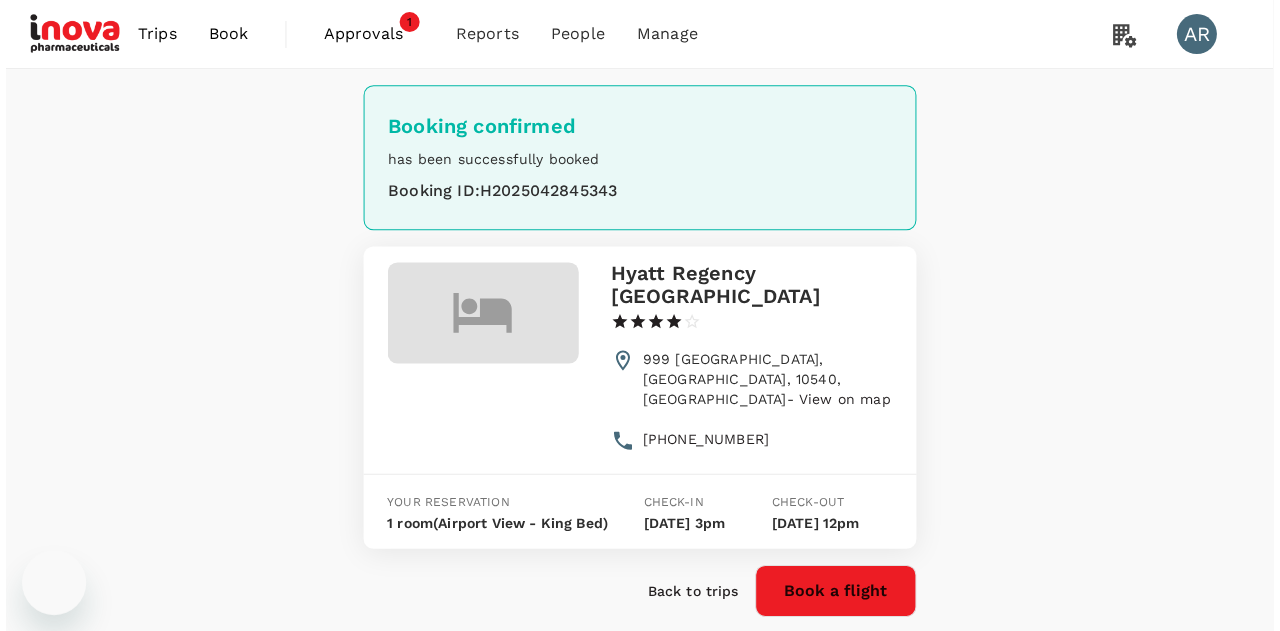 scroll, scrollTop: 0, scrollLeft: 0, axis: both 